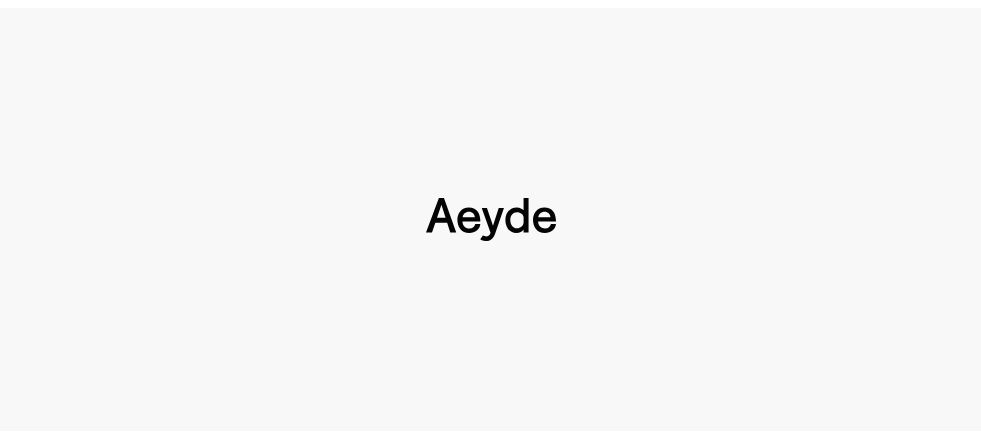 scroll, scrollTop: 0, scrollLeft: 0, axis: both 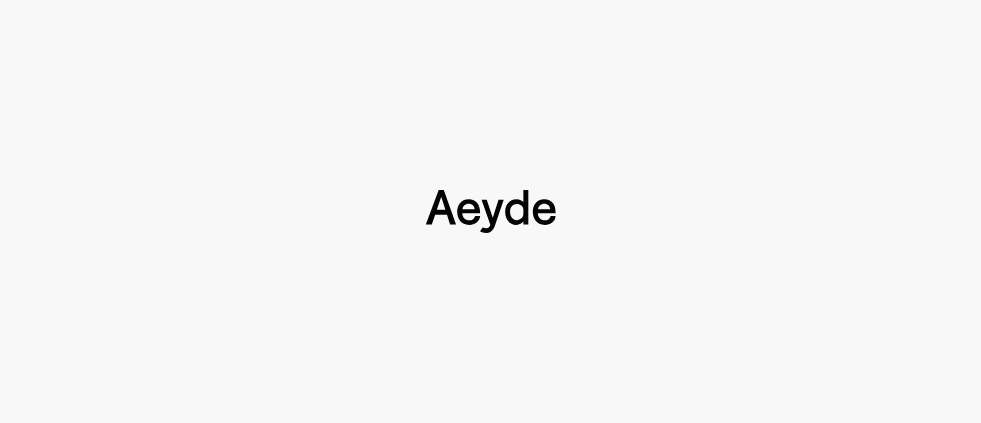 type 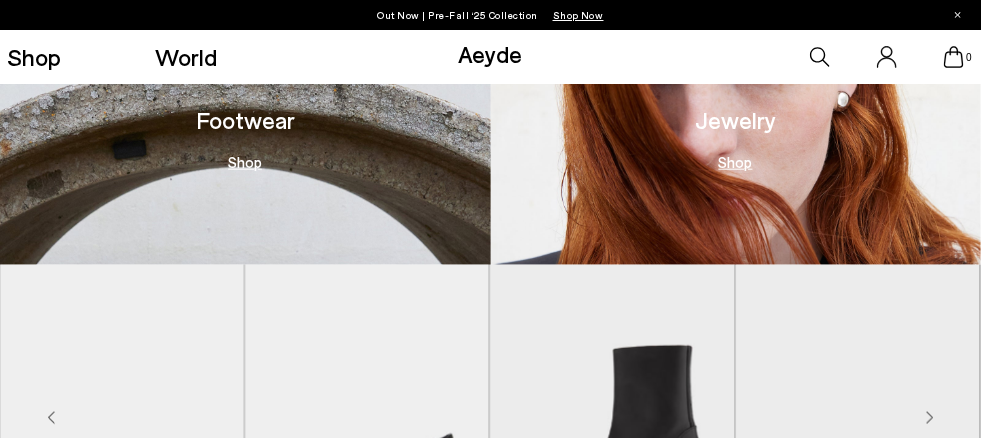 scroll, scrollTop: 700, scrollLeft: 0, axis: vertical 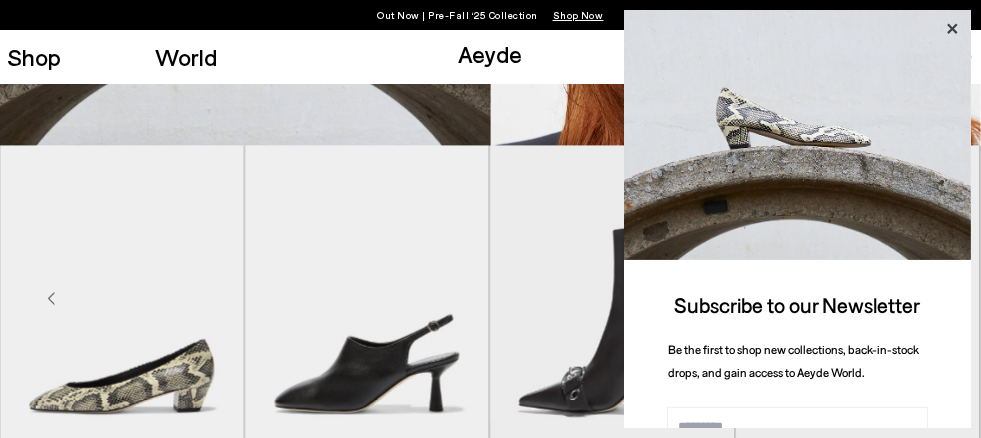 click 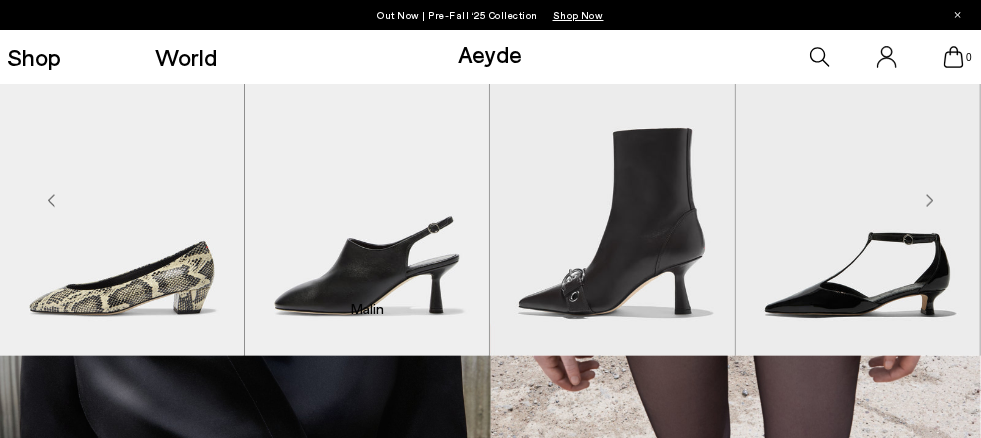 scroll, scrollTop: 800, scrollLeft: 0, axis: vertical 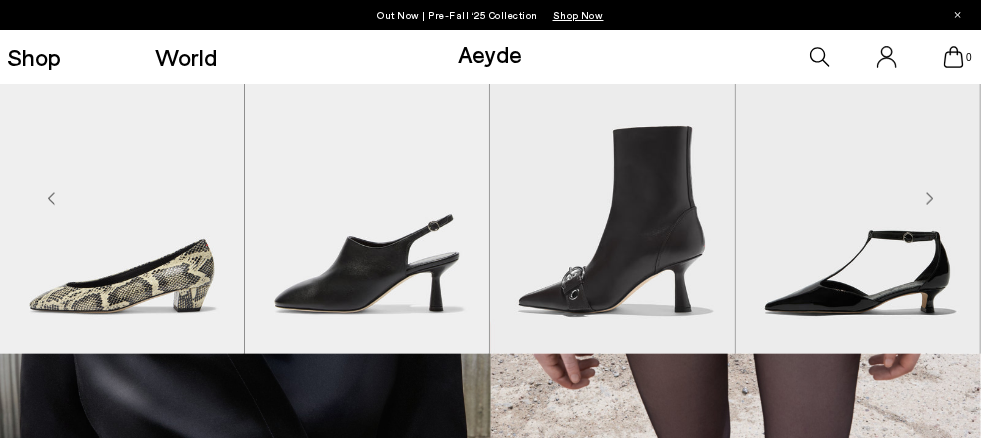 click 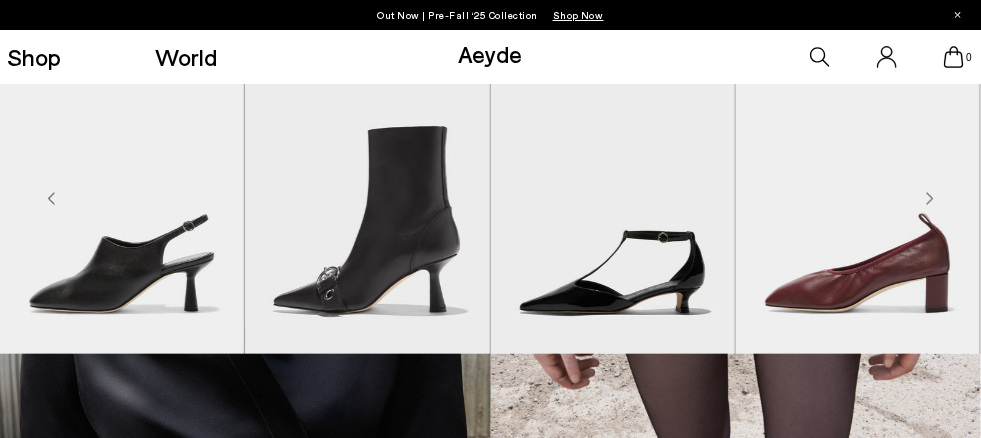 click 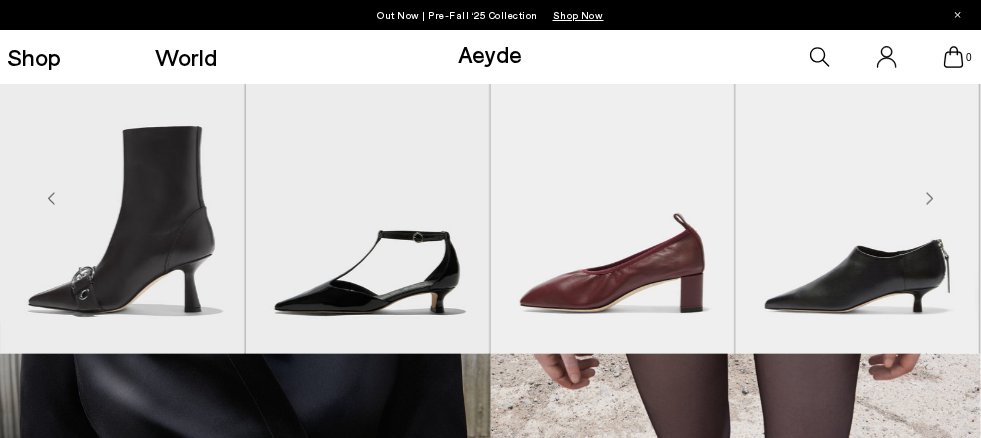 click 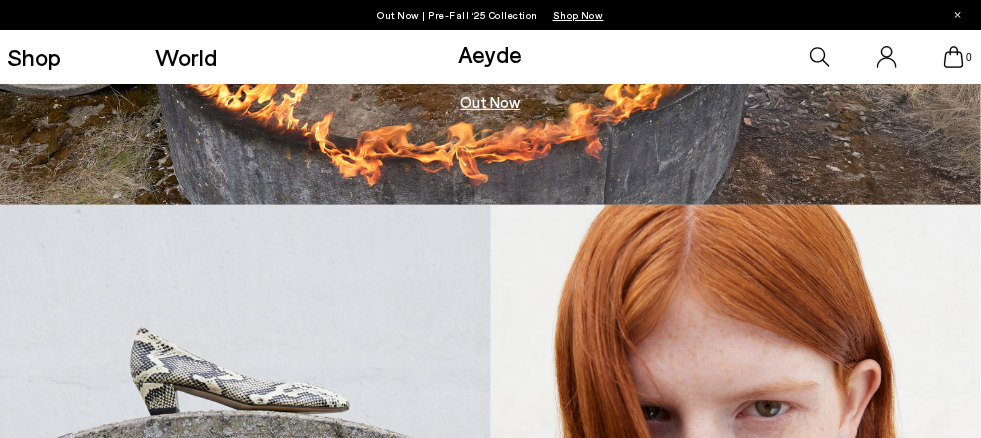 scroll, scrollTop: 0, scrollLeft: 0, axis: both 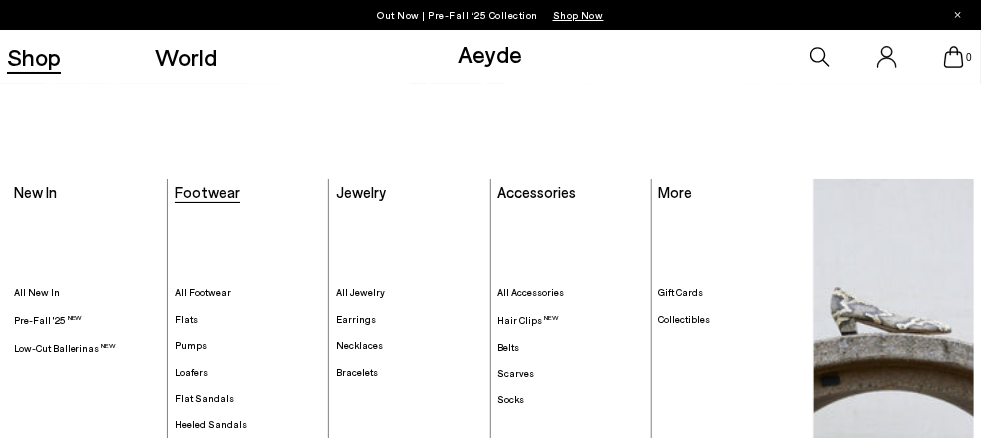 click on "Footwear" at bounding box center (207, 192) 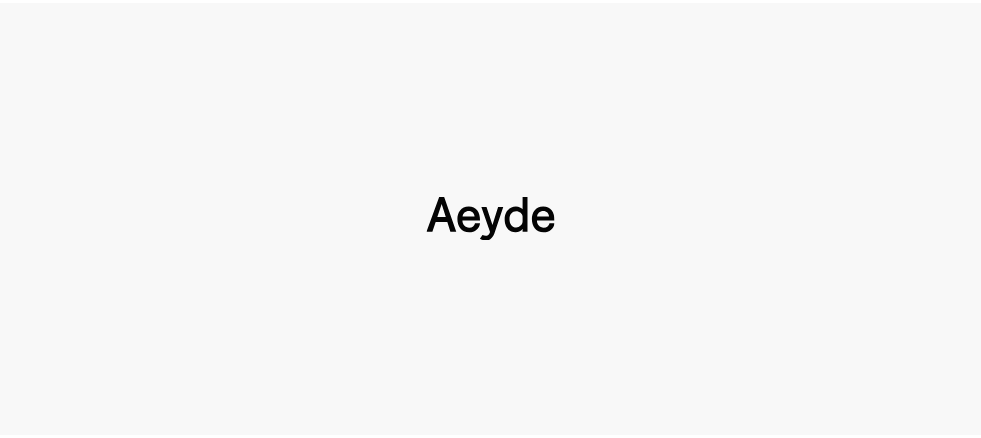scroll, scrollTop: 0, scrollLeft: 0, axis: both 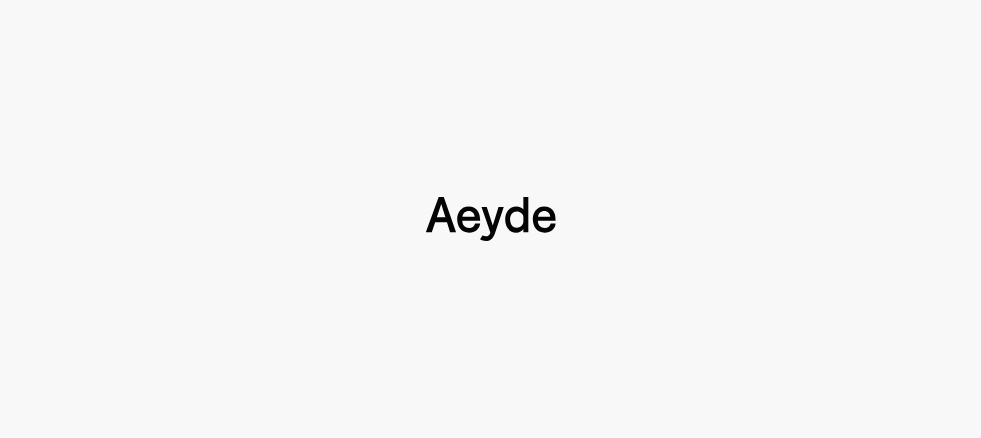 type 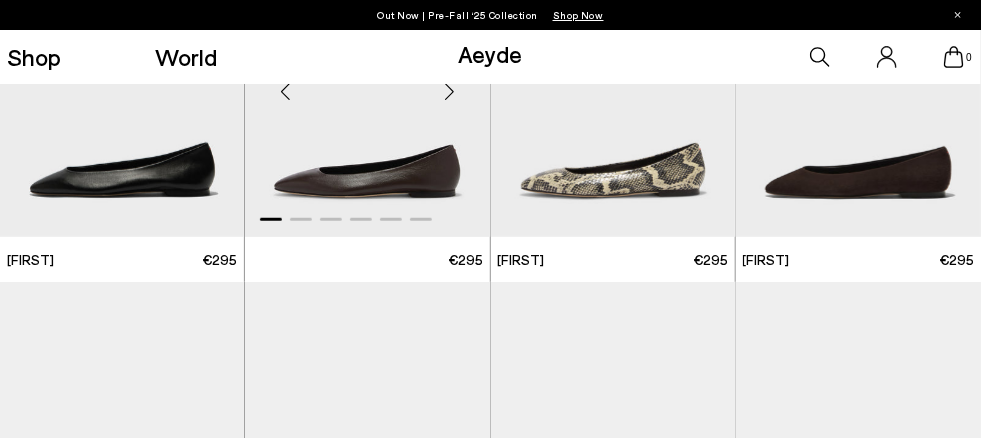 scroll, scrollTop: 700, scrollLeft: 0, axis: vertical 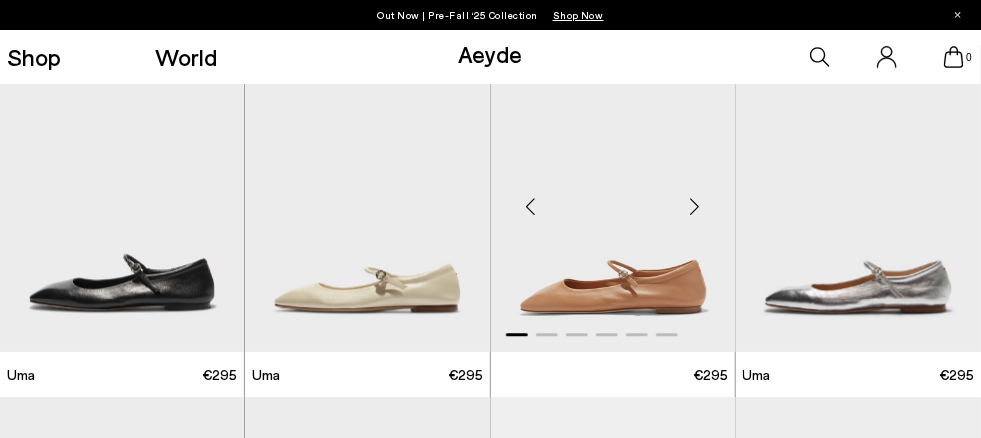 click at bounding box center (695, 206) 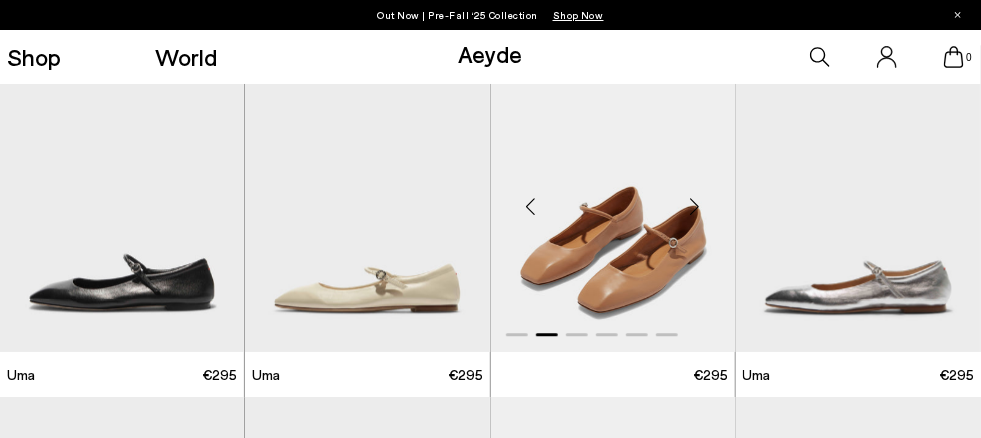 click at bounding box center (695, 206) 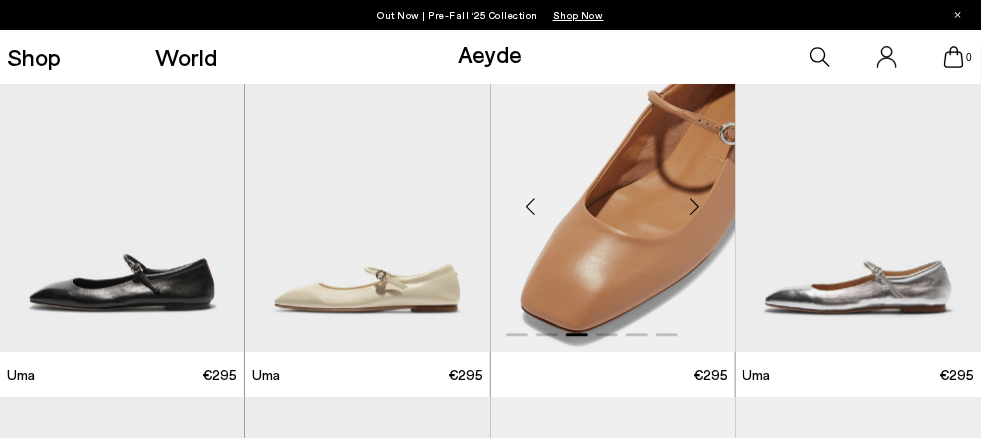 click at bounding box center (695, 206) 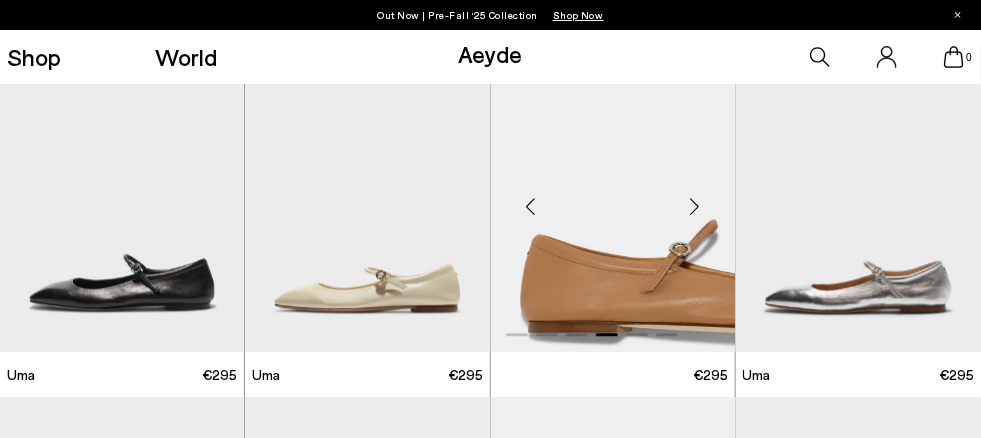 click at bounding box center (695, 206) 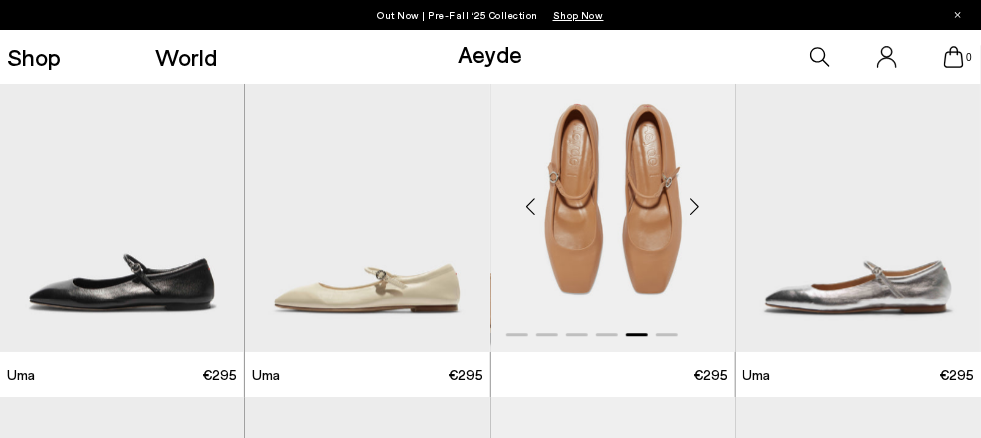 click at bounding box center (695, 206) 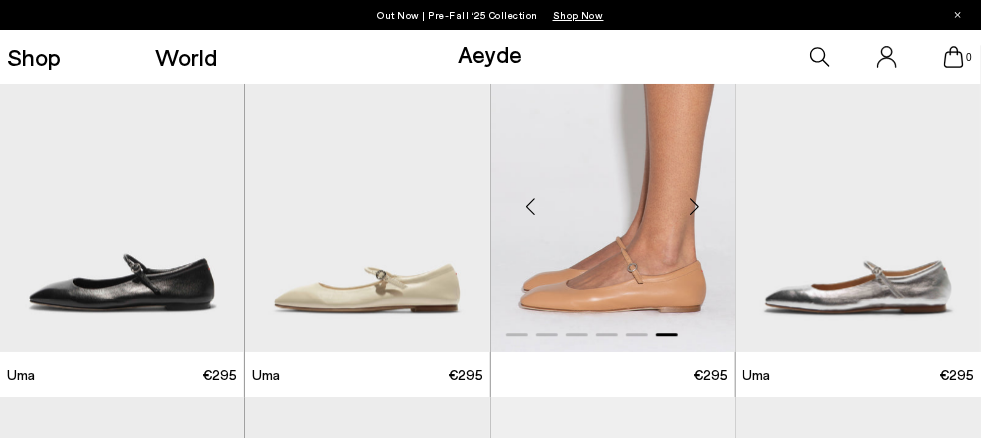 click at bounding box center [695, 206] 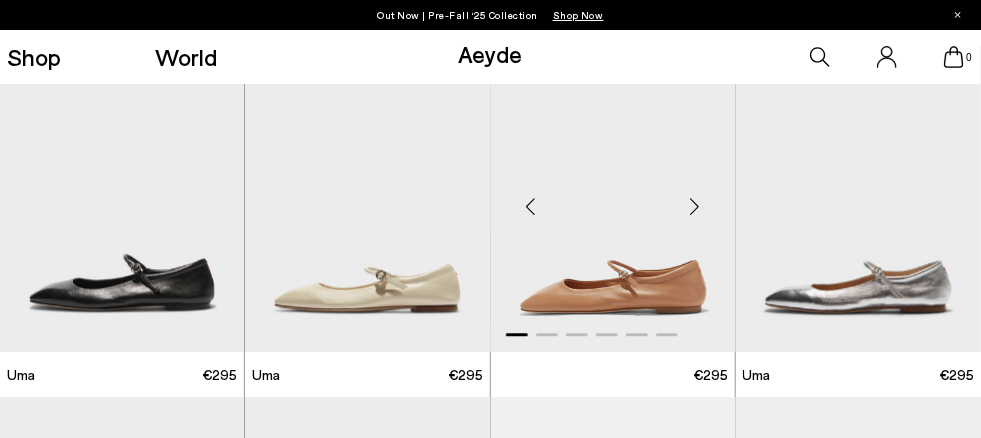 click at bounding box center (695, 206) 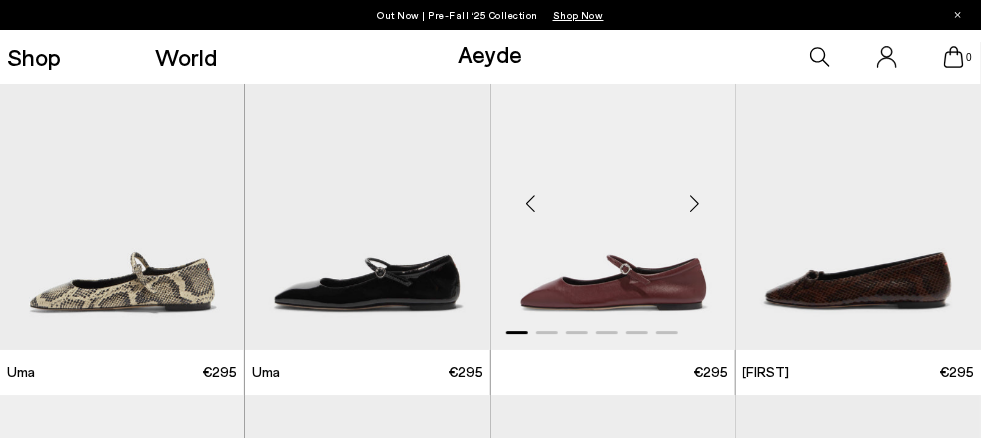 scroll, scrollTop: 8900, scrollLeft: 0, axis: vertical 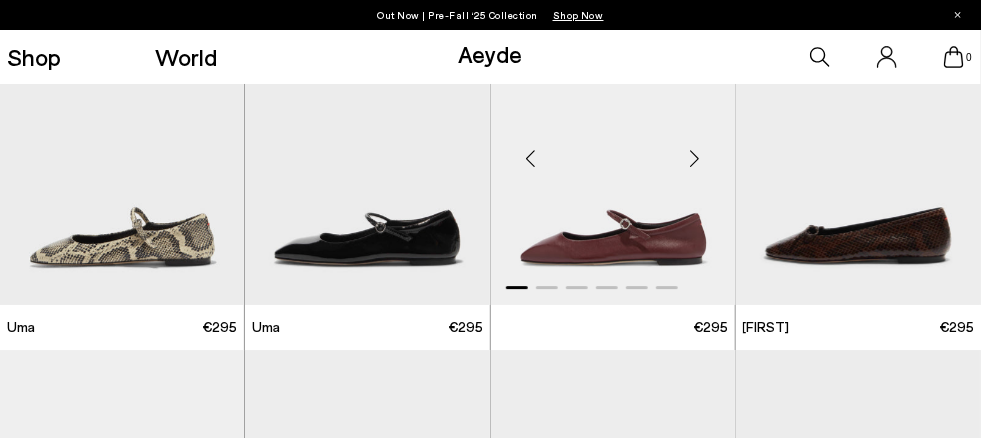 click at bounding box center (695, 159) 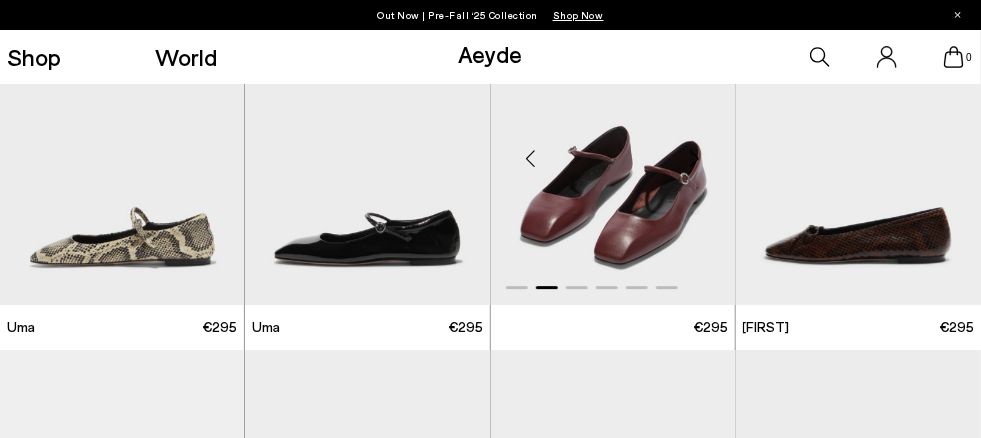 click at bounding box center (695, 159) 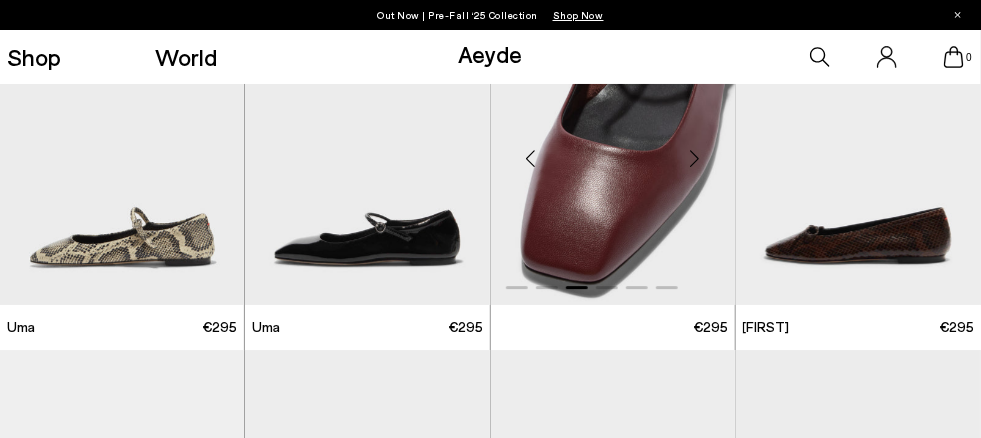 click at bounding box center [695, 159] 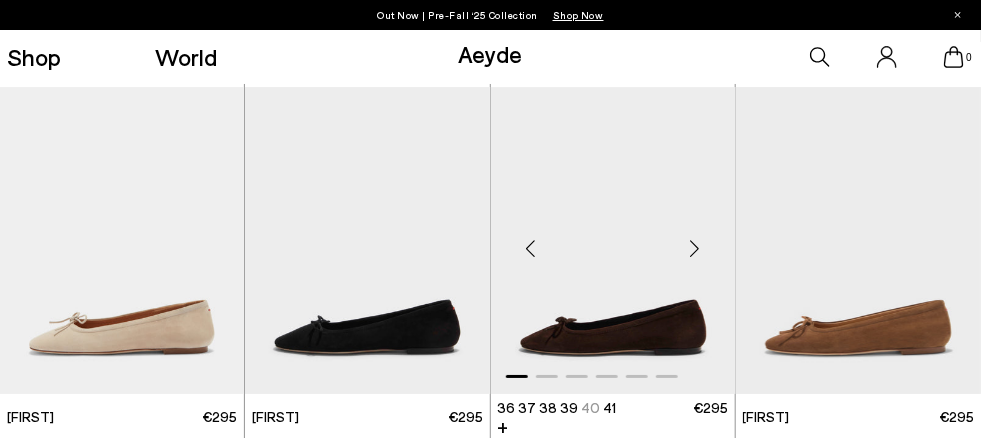 scroll, scrollTop: 9300, scrollLeft: 0, axis: vertical 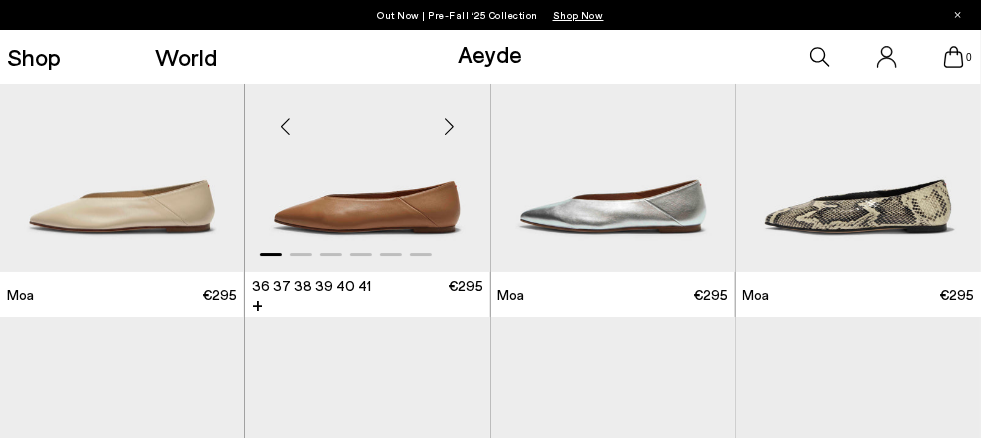 click at bounding box center [450, 127] 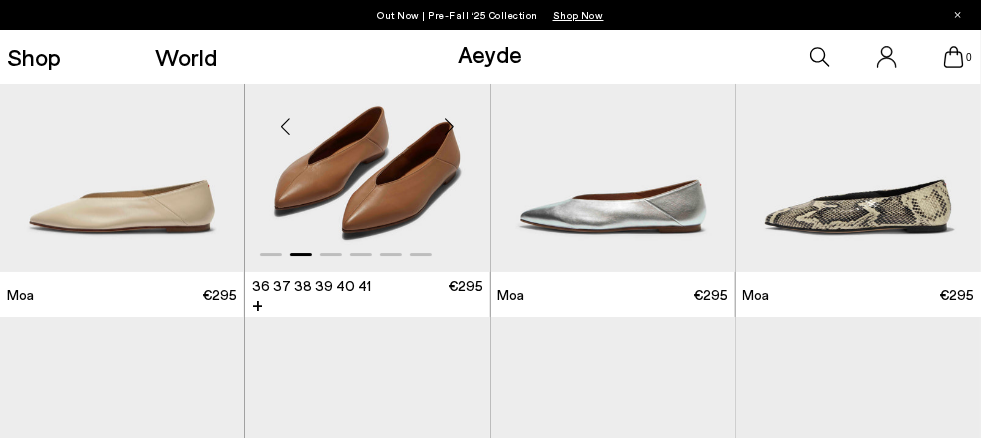 click at bounding box center (450, 127) 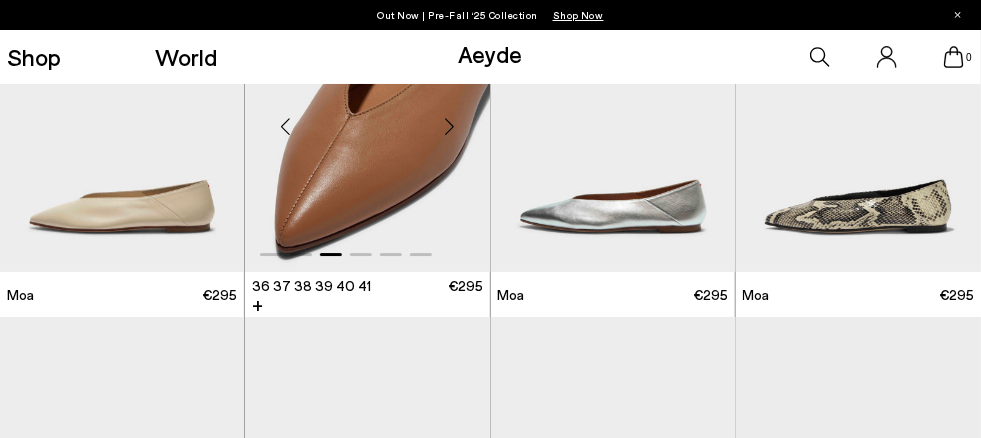 click at bounding box center (450, 127) 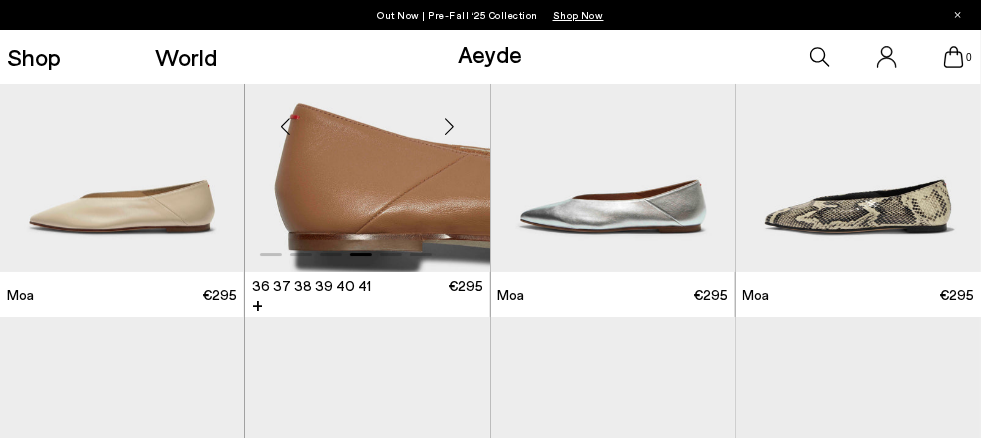 click at bounding box center (450, 127) 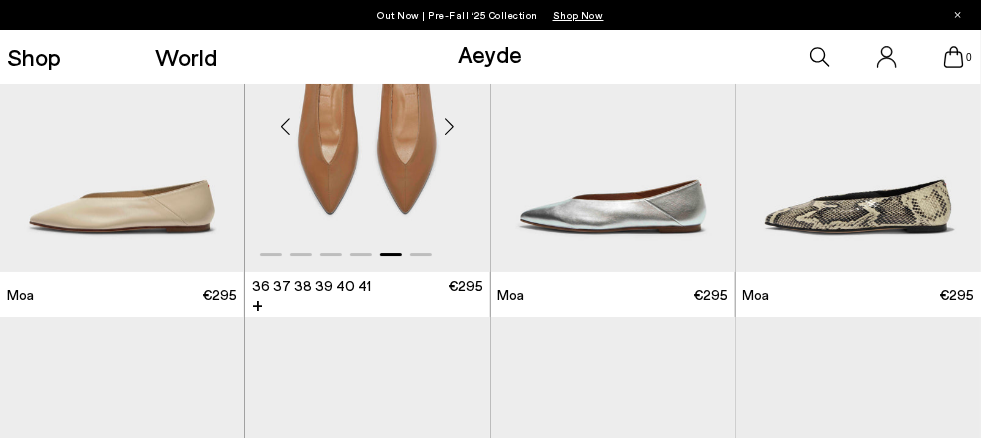click at bounding box center [450, 127] 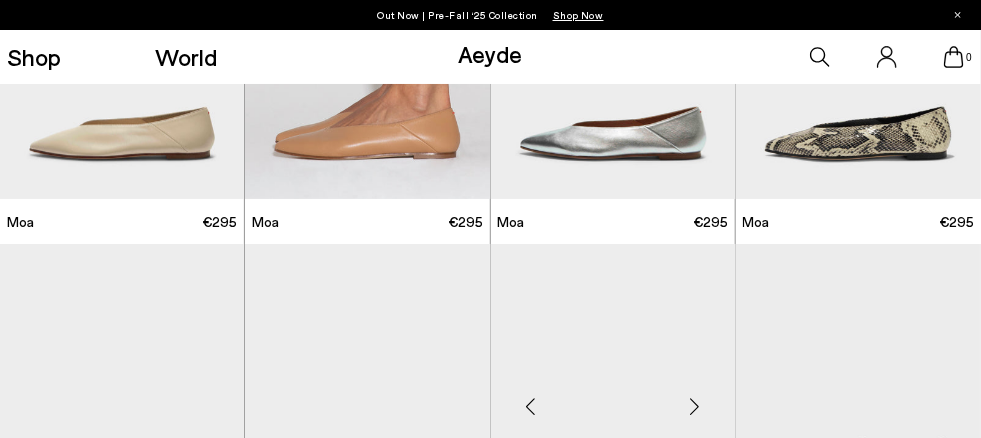 scroll, scrollTop: 11600, scrollLeft: 0, axis: vertical 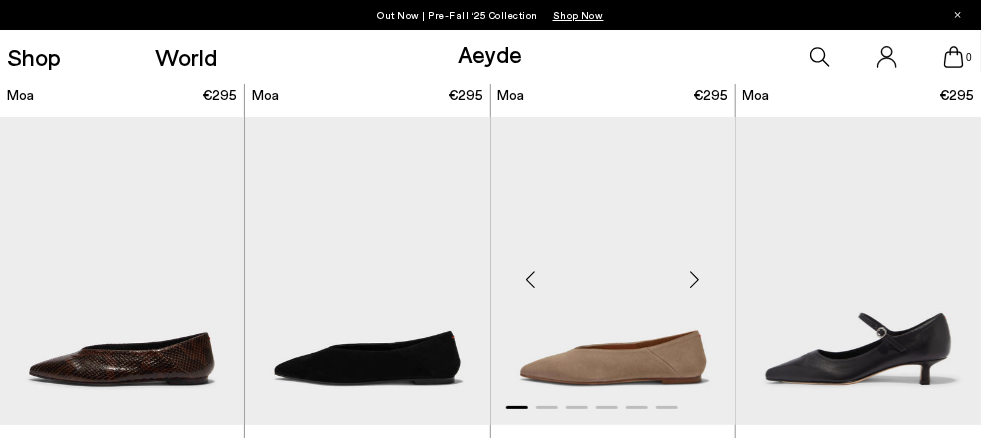 click at bounding box center (695, 279) 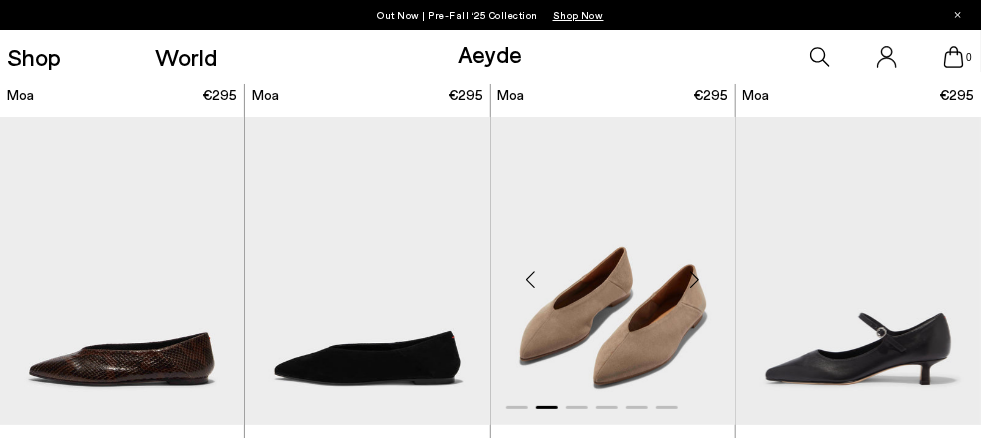 click at bounding box center (695, 279) 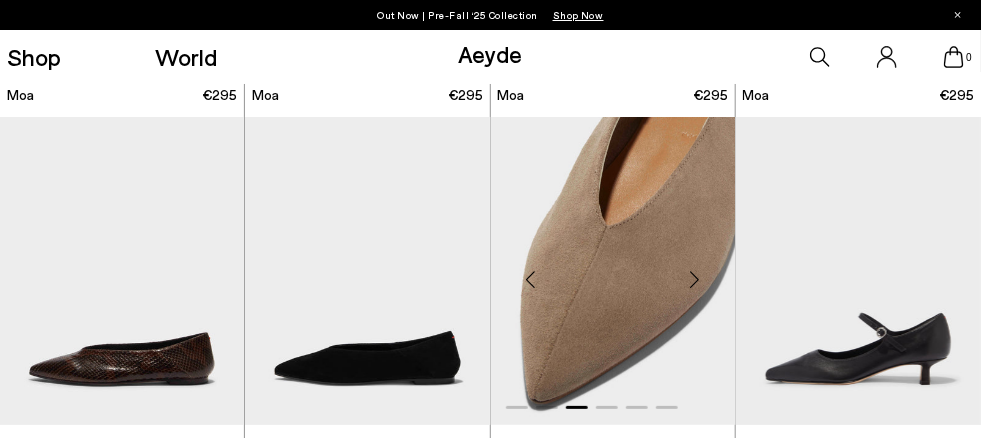 click at bounding box center [695, 279] 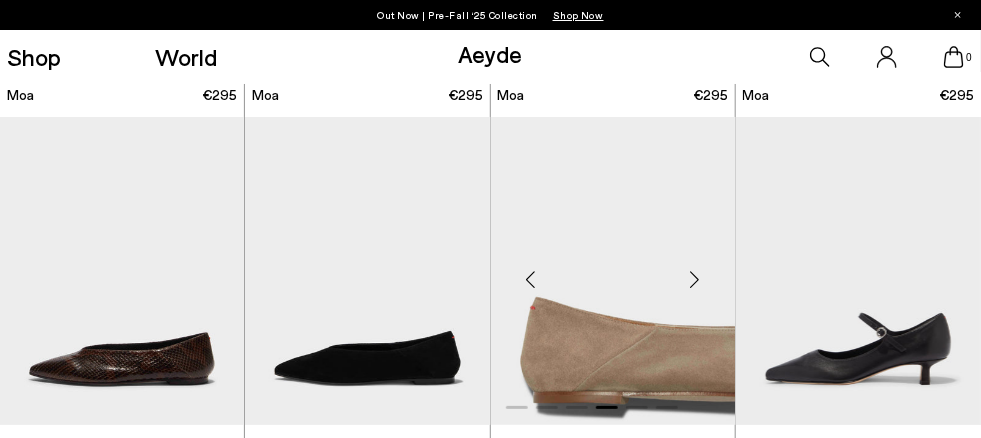 click at bounding box center [695, 279] 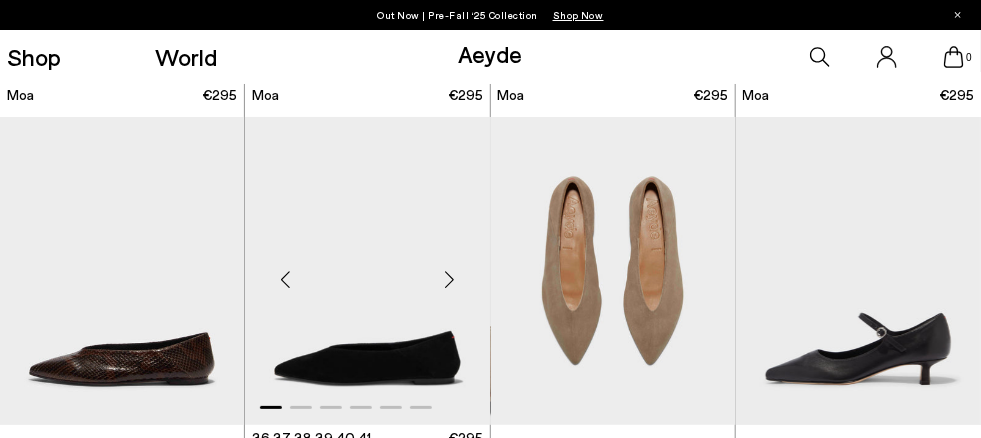 click at bounding box center [450, 279] 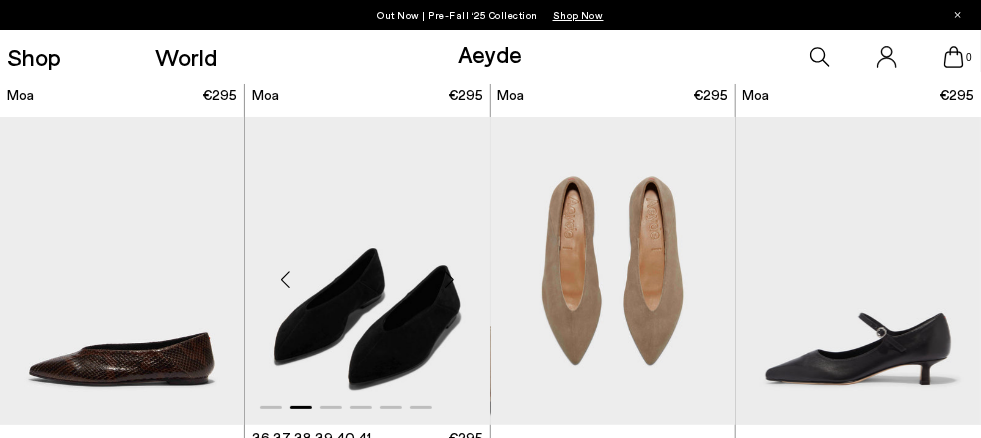 click at bounding box center [450, 279] 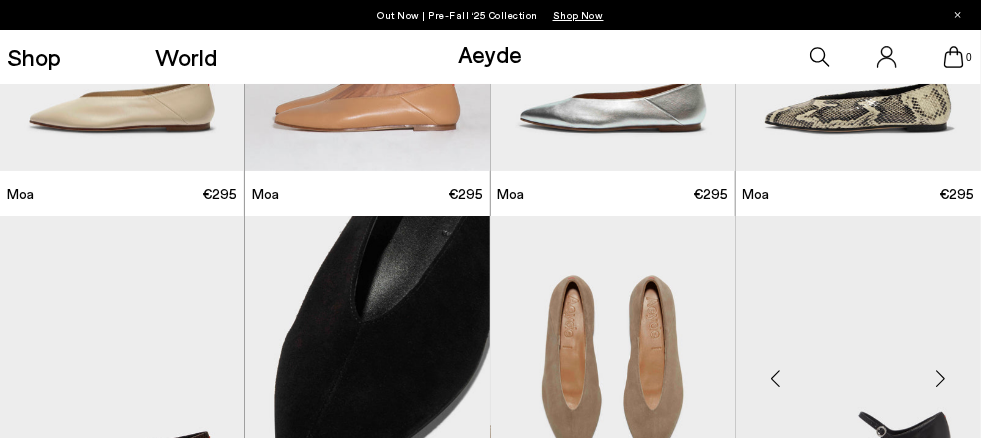 scroll, scrollTop: 11700, scrollLeft: 0, axis: vertical 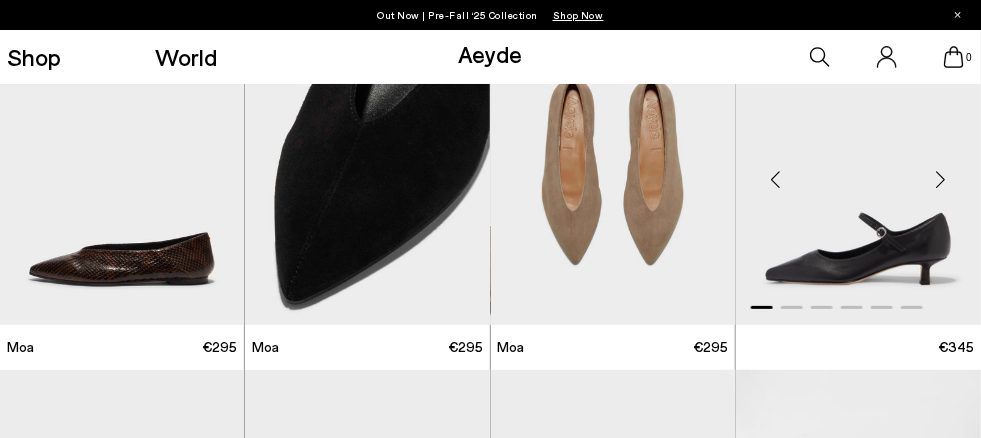 click at bounding box center [941, 179] 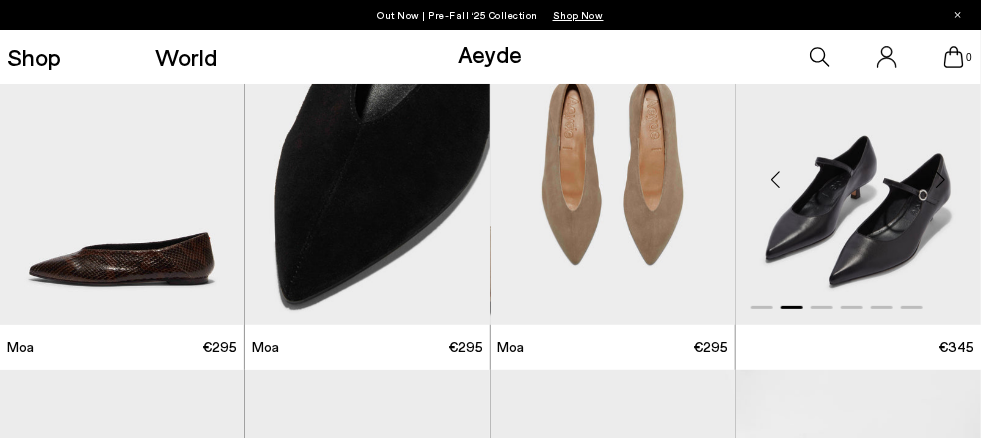 click at bounding box center (941, 179) 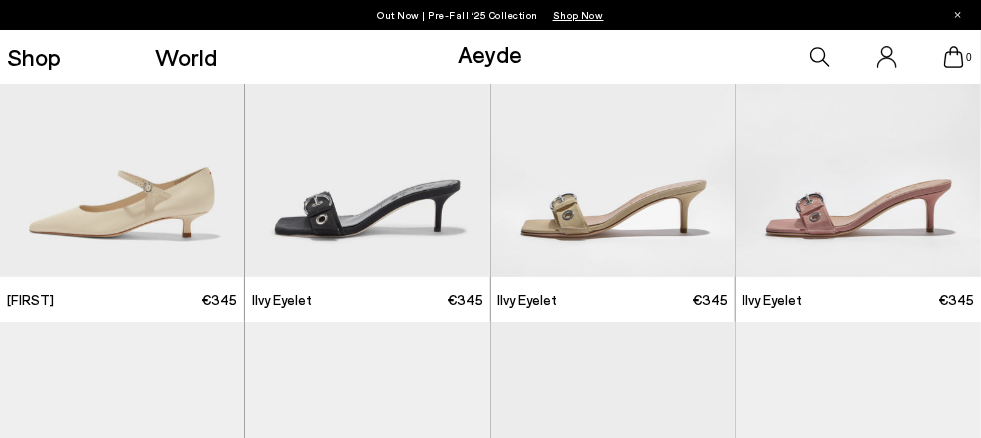 scroll, scrollTop: 12400, scrollLeft: 0, axis: vertical 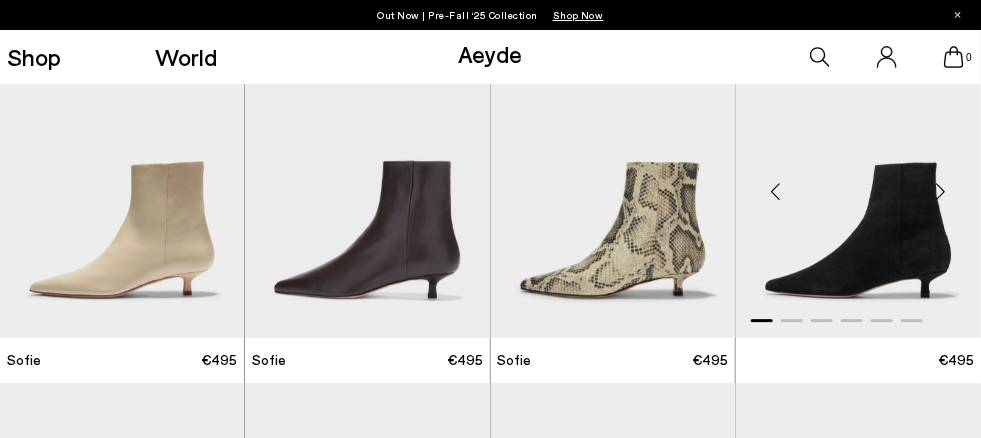 click at bounding box center [858, 184] 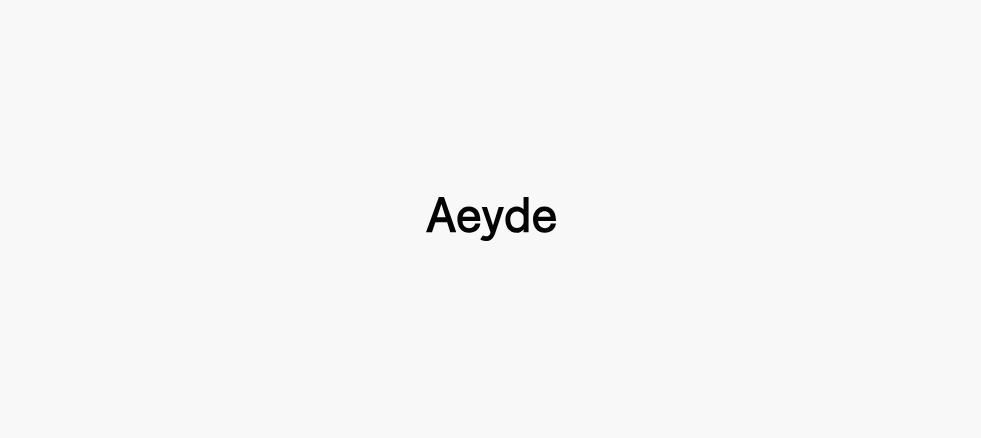 type 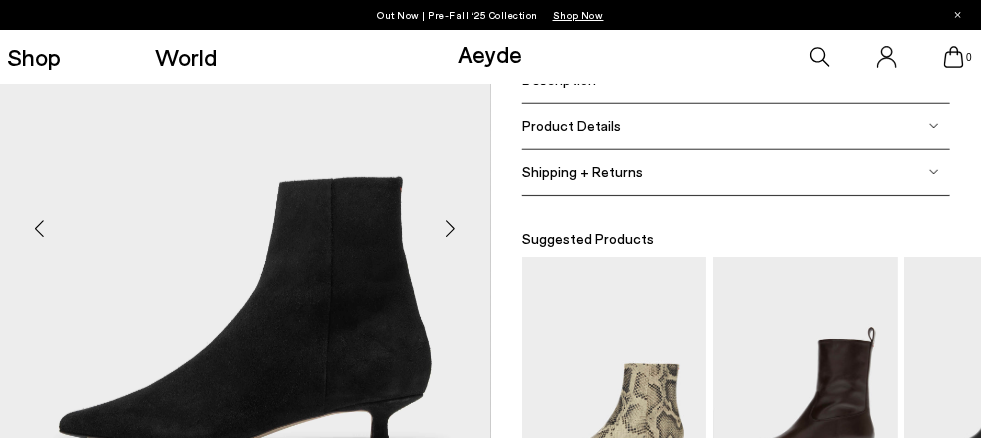 scroll, scrollTop: 400, scrollLeft: 0, axis: vertical 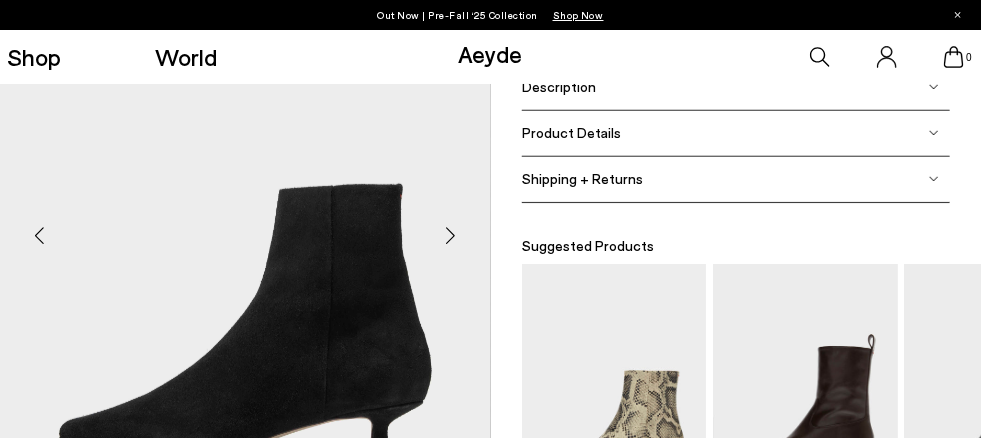 click at bounding box center (451, 236) 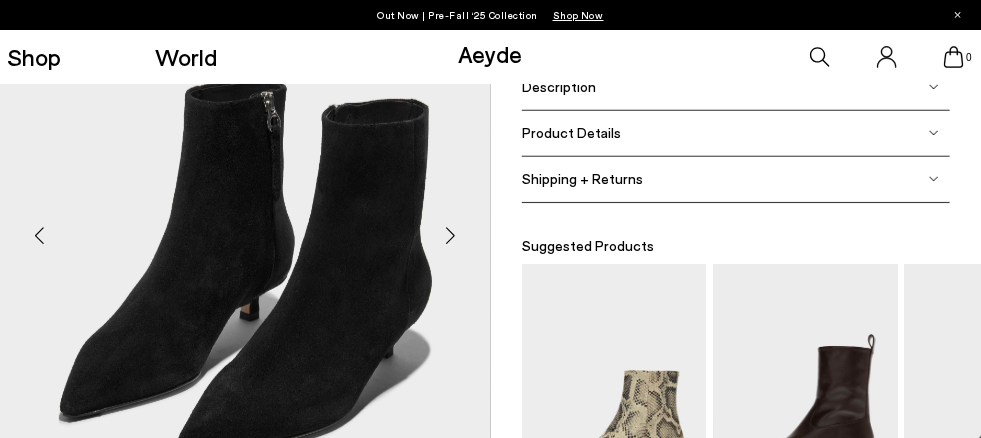 click at bounding box center [451, 236] 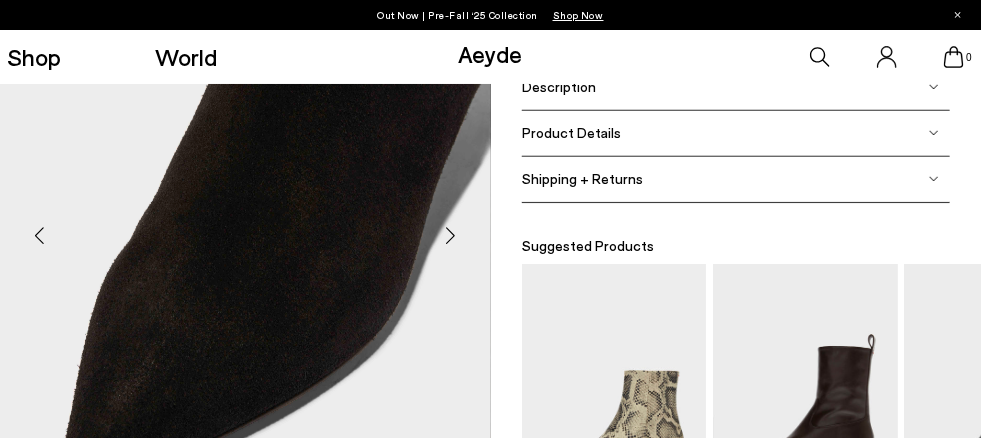 click at bounding box center [451, 236] 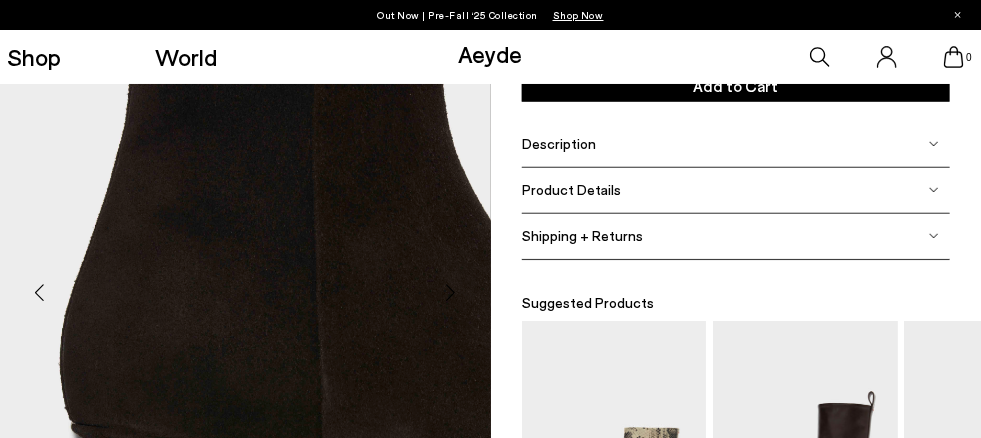 scroll, scrollTop: 300, scrollLeft: 0, axis: vertical 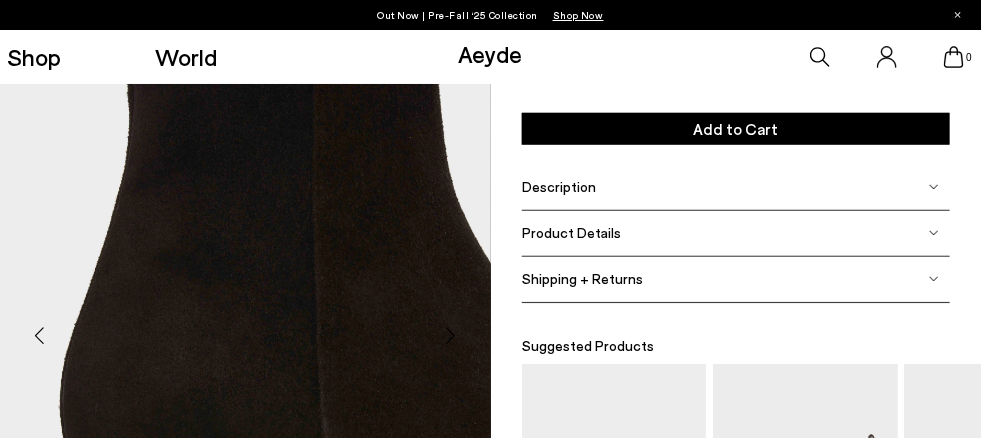 click at bounding box center [934, 187] 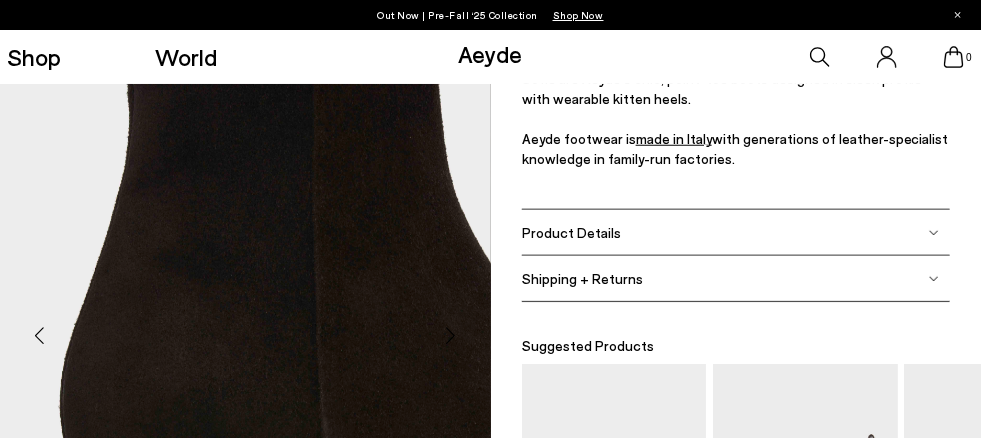 scroll, scrollTop: 500, scrollLeft: 0, axis: vertical 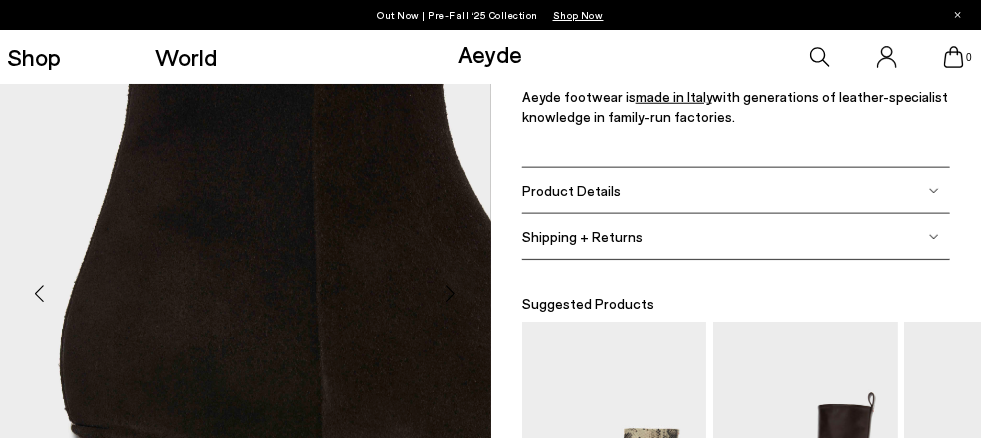 click at bounding box center [934, 191] 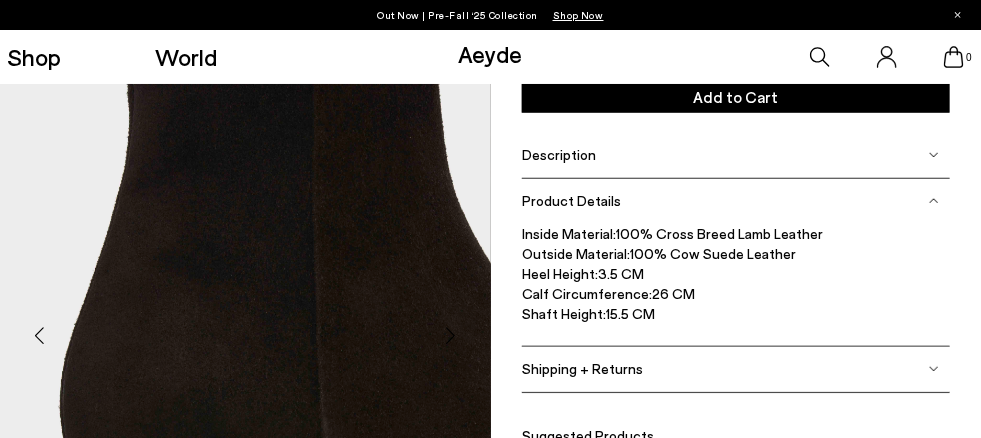 scroll, scrollTop: 300, scrollLeft: 0, axis: vertical 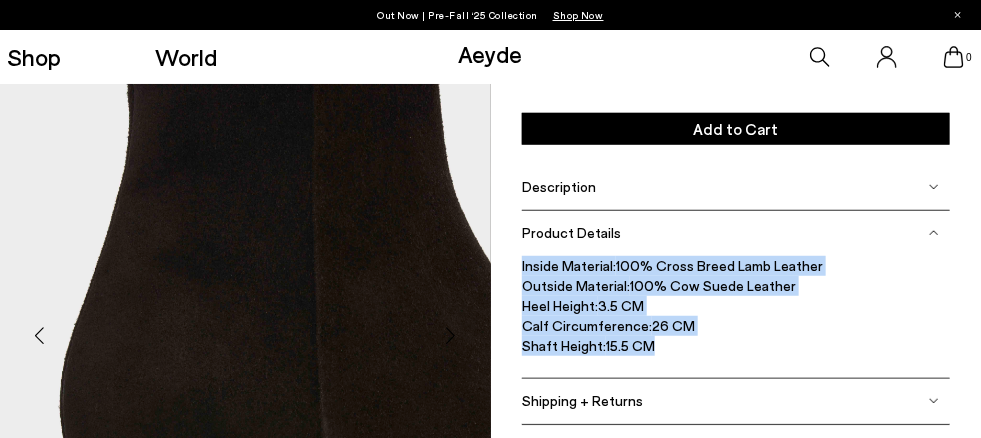 drag, startPoint x: 519, startPoint y: 265, endPoint x: 628, endPoint y: 331, distance: 127.424484 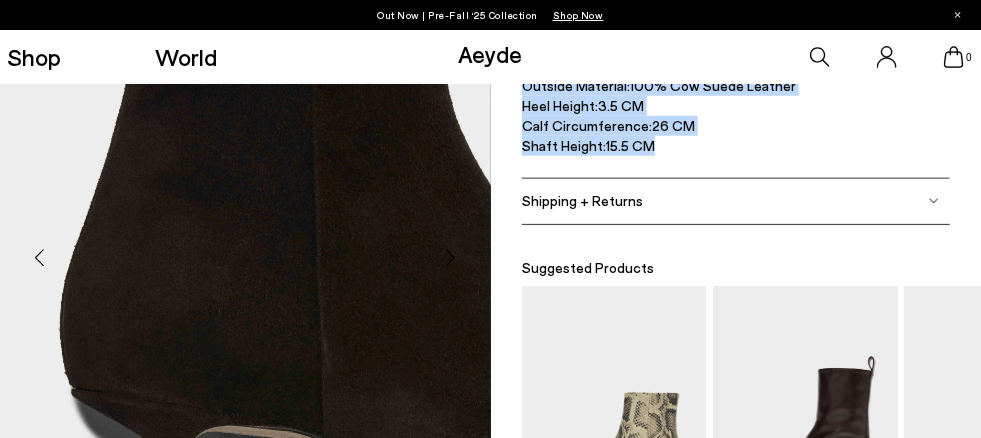 click at bounding box center [934, 201] 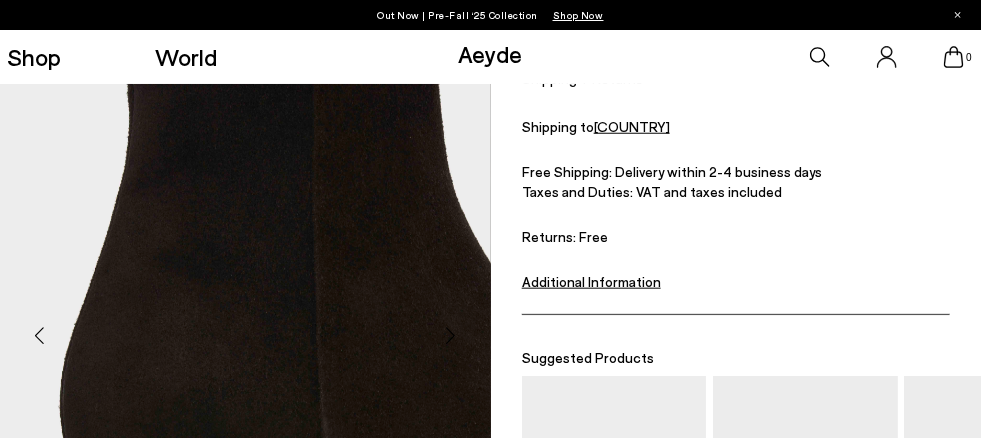 click on "Additional Information" at bounding box center [591, 281] 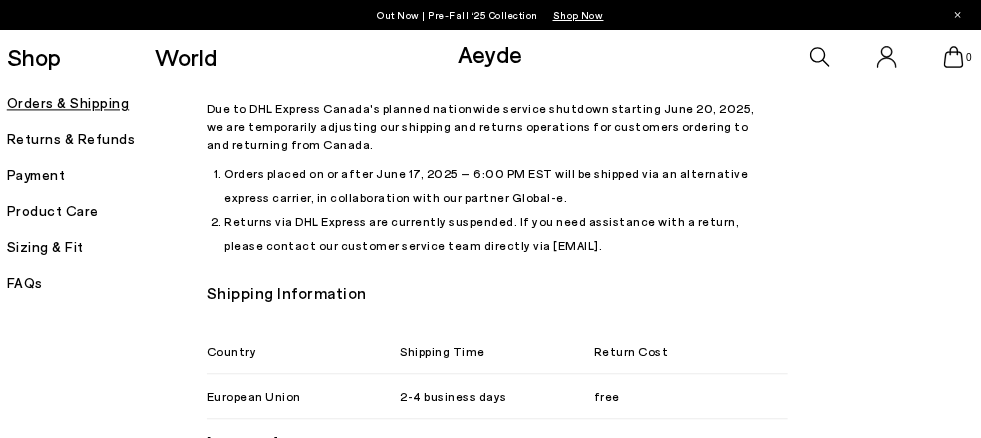 scroll, scrollTop: 1300, scrollLeft: 0, axis: vertical 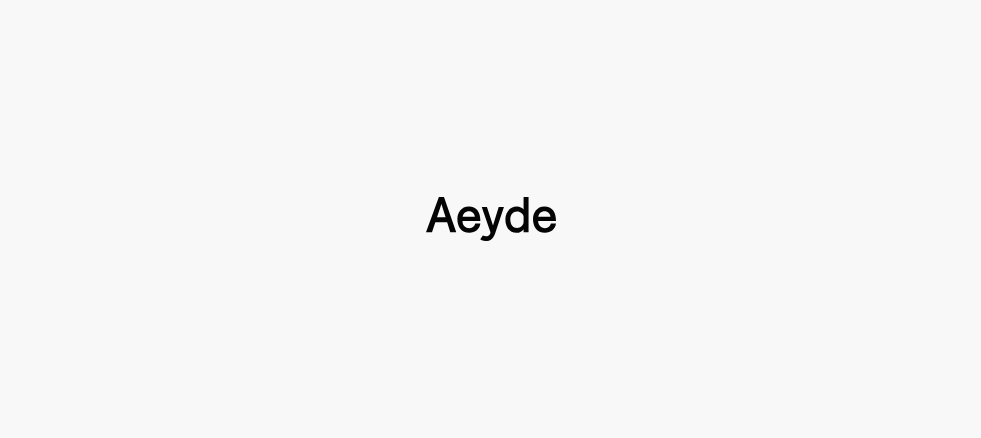 type 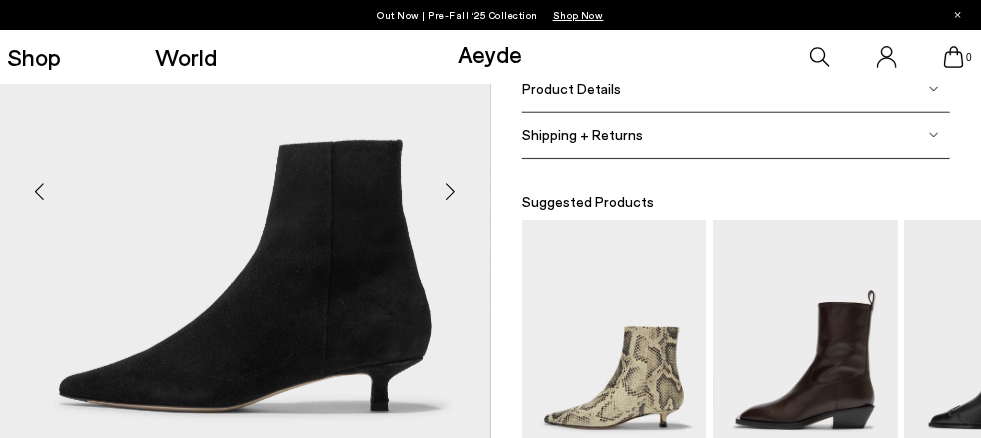 scroll, scrollTop: 445, scrollLeft: 0, axis: vertical 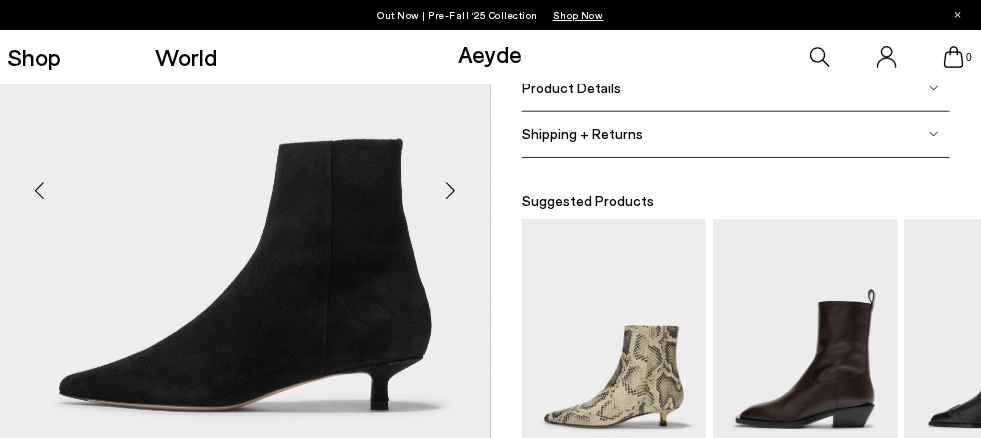 click at bounding box center (451, 191) 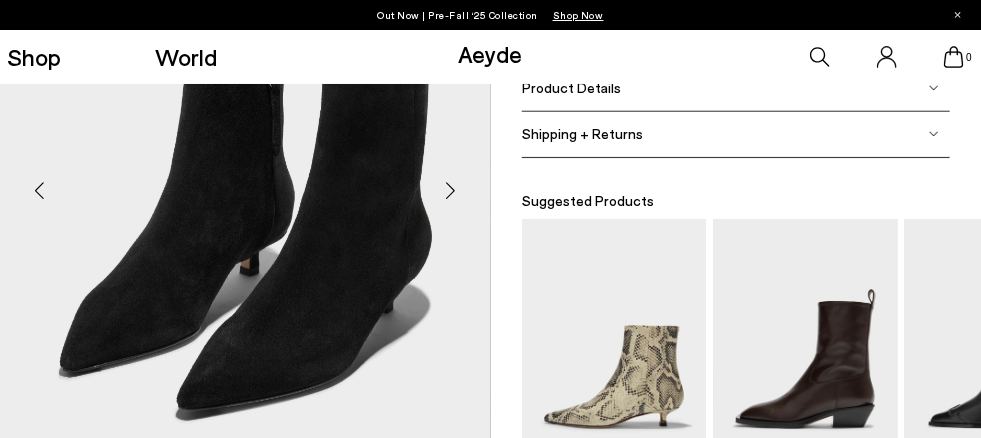 click at bounding box center [451, 191] 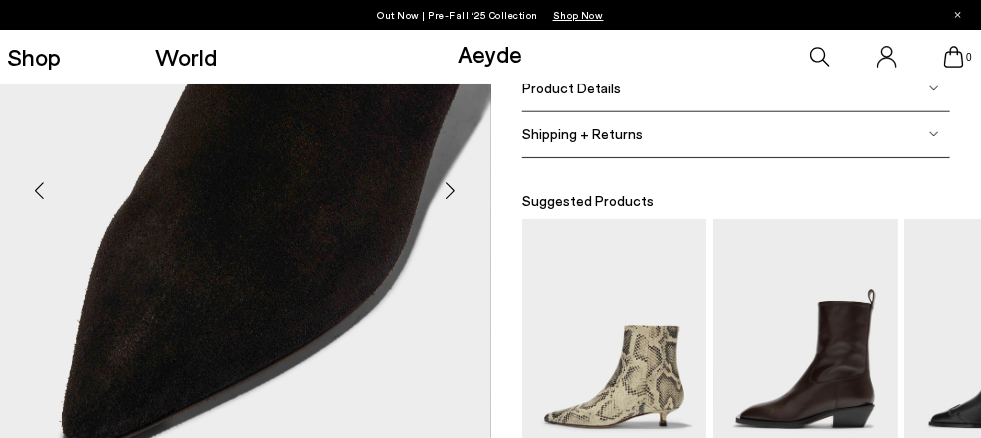 click at bounding box center [451, 191] 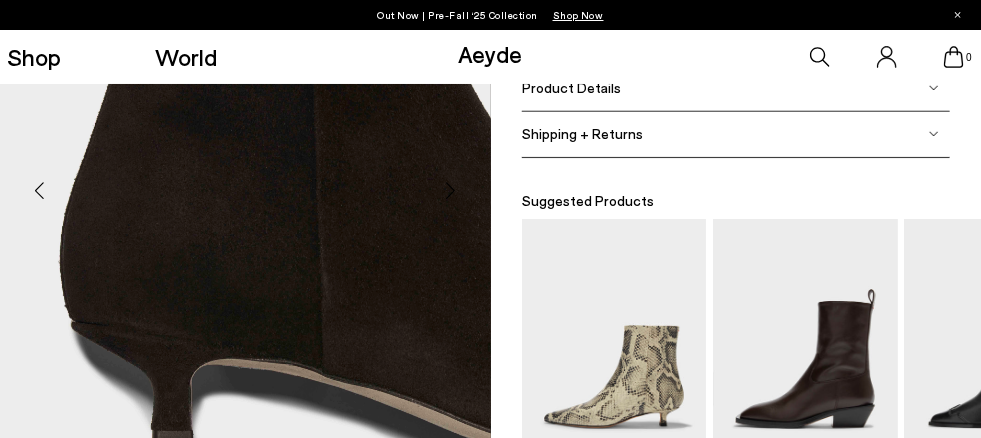 click at bounding box center [451, 191] 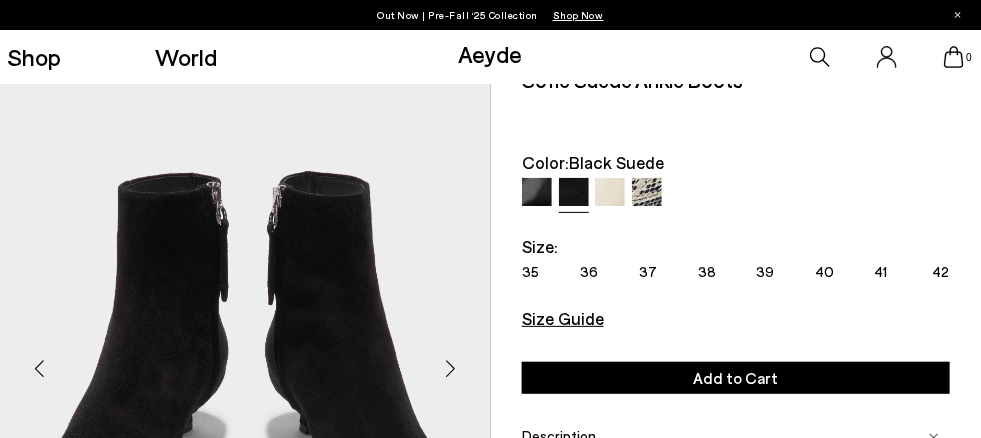 scroll, scrollTop: 45, scrollLeft: 0, axis: vertical 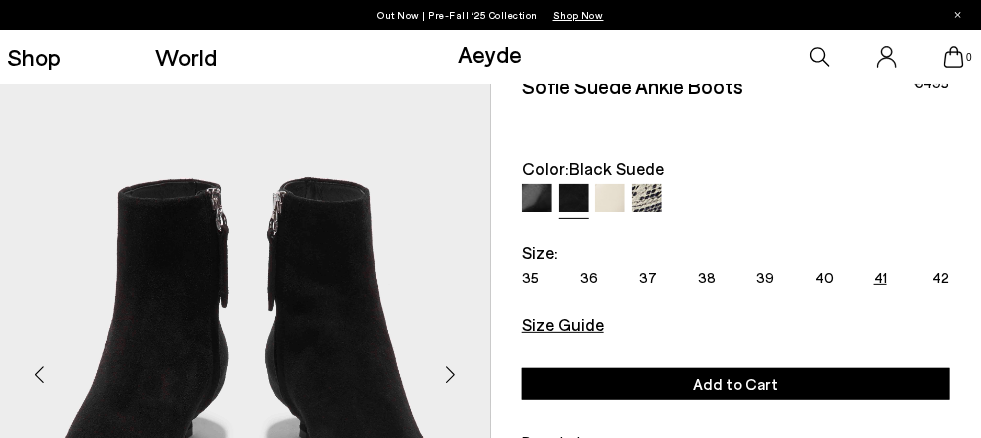 click on "41" at bounding box center (880, 278) 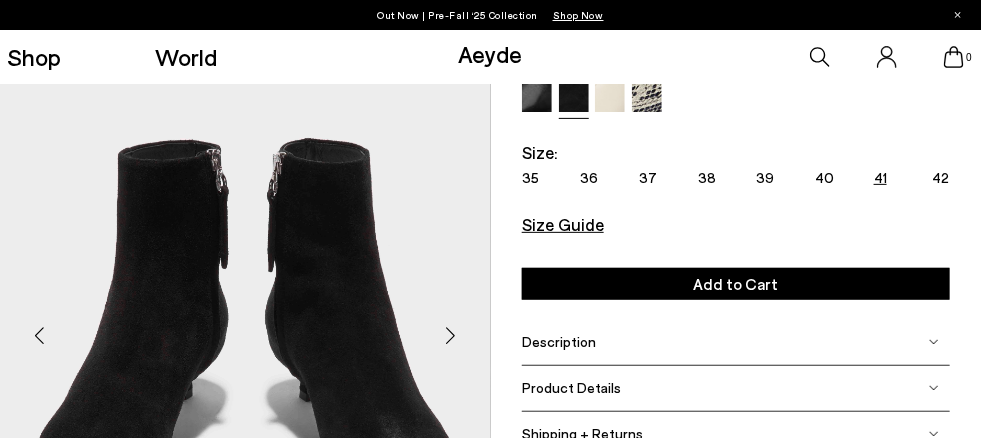 click on "Size Guide" at bounding box center (563, 224) 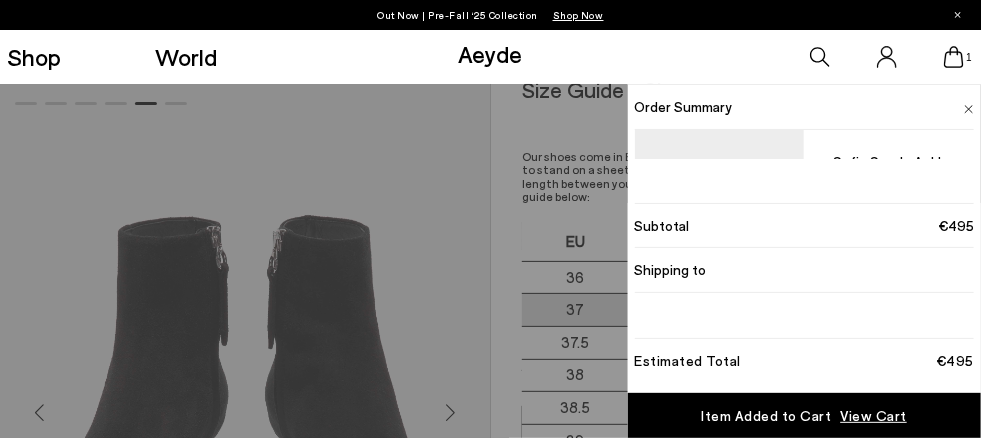 scroll, scrollTop: 200, scrollLeft: 0, axis: vertical 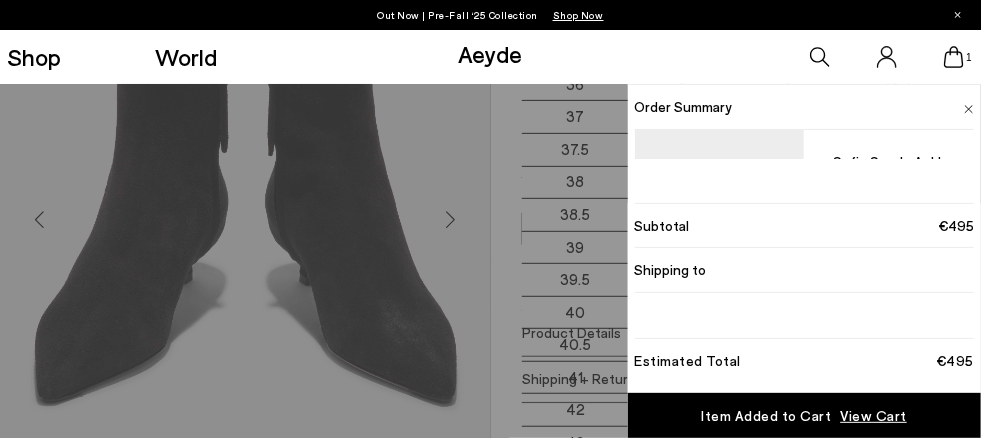 click on "Quick Add
Color
Size
View Details
Order Summary
Sofie suede ankle boots
Size
41
- +" at bounding box center [490, 261] 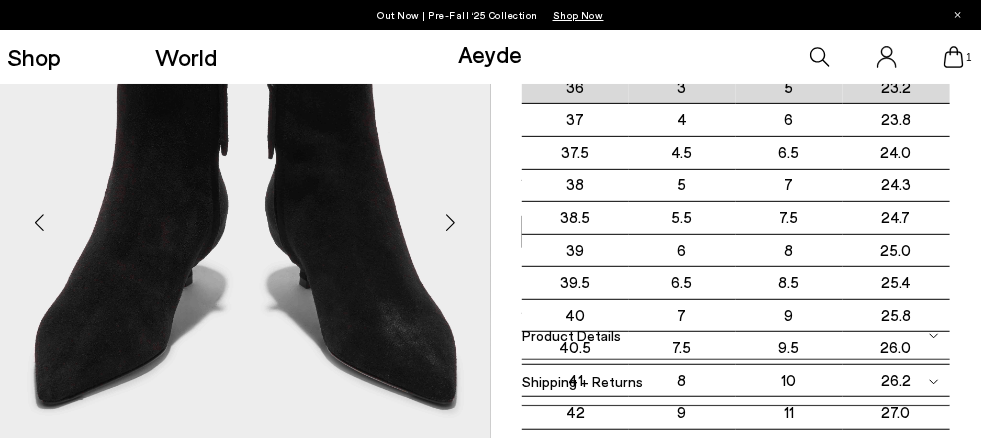 scroll, scrollTop: 200, scrollLeft: 0, axis: vertical 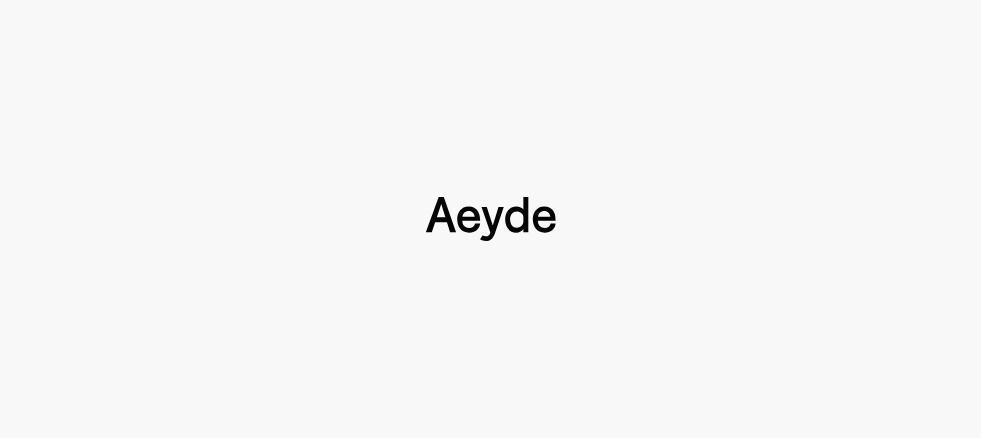 type 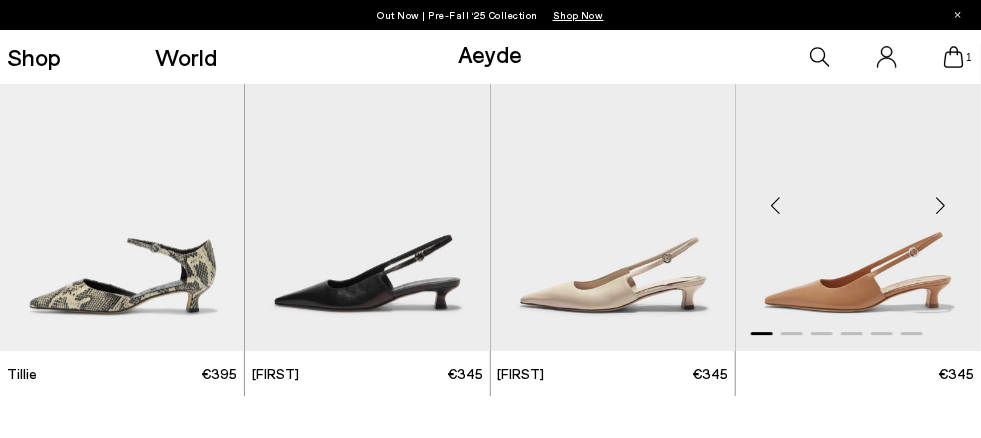 scroll, scrollTop: 1784, scrollLeft: 0, axis: vertical 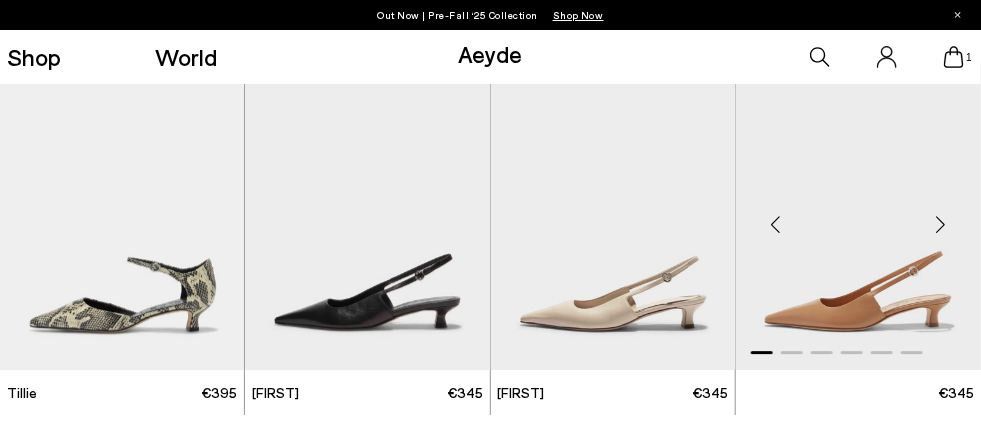click at bounding box center (941, 225) 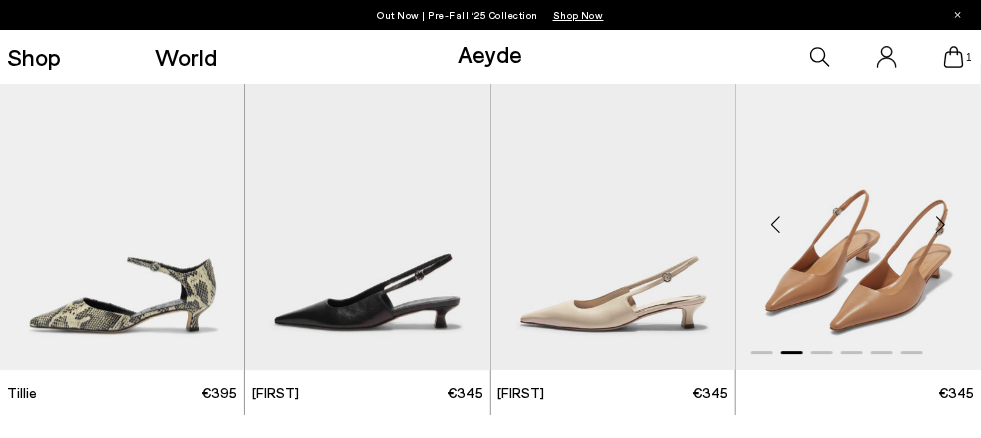 click at bounding box center (941, 225) 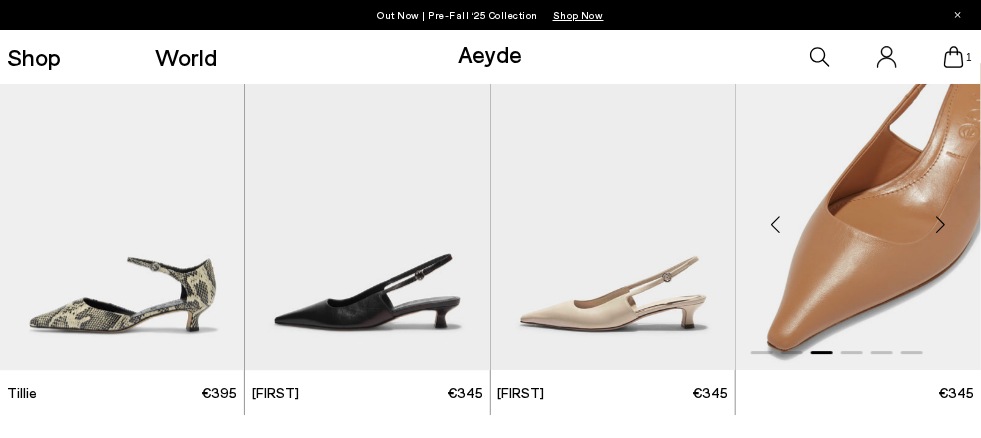 click at bounding box center (941, 225) 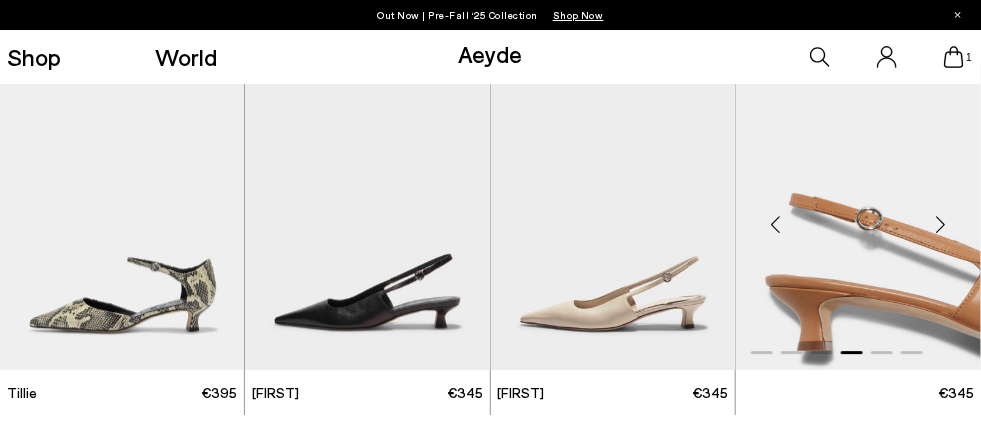 click at bounding box center [941, 225] 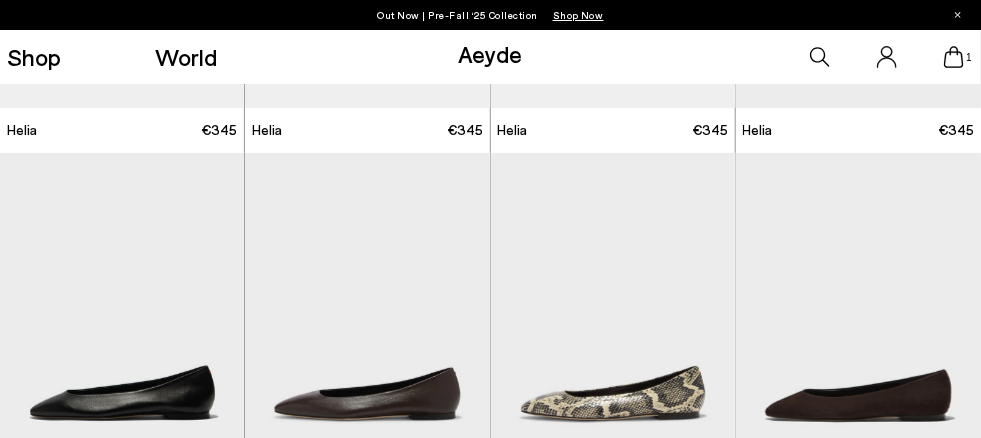 scroll, scrollTop: 484, scrollLeft: 0, axis: vertical 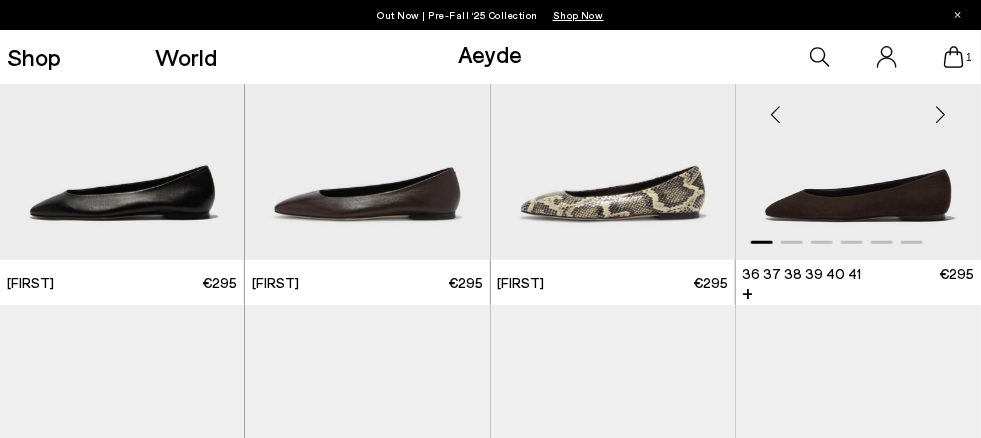 click at bounding box center (941, 115) 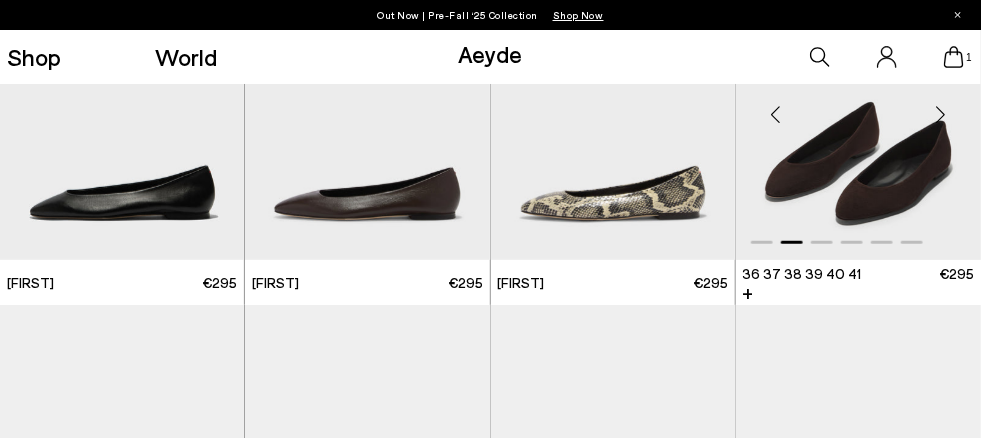 click at bounding box center [941, 115] 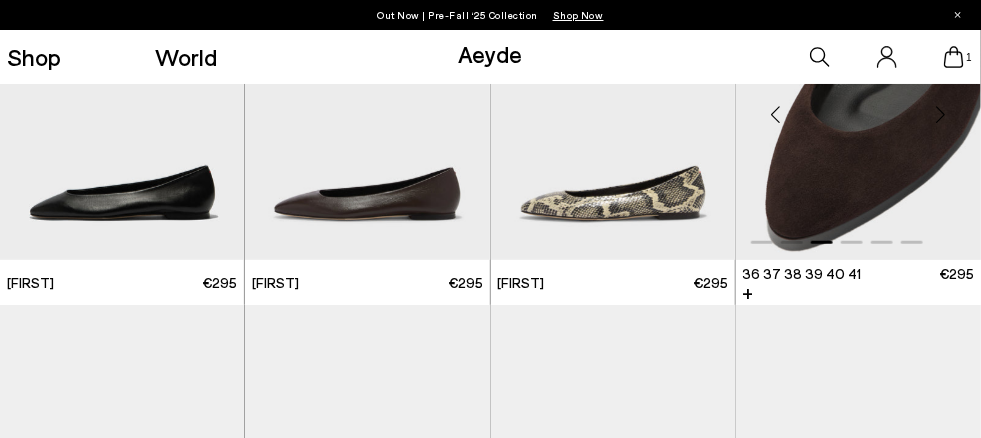 click at bounding box center [941, 115] 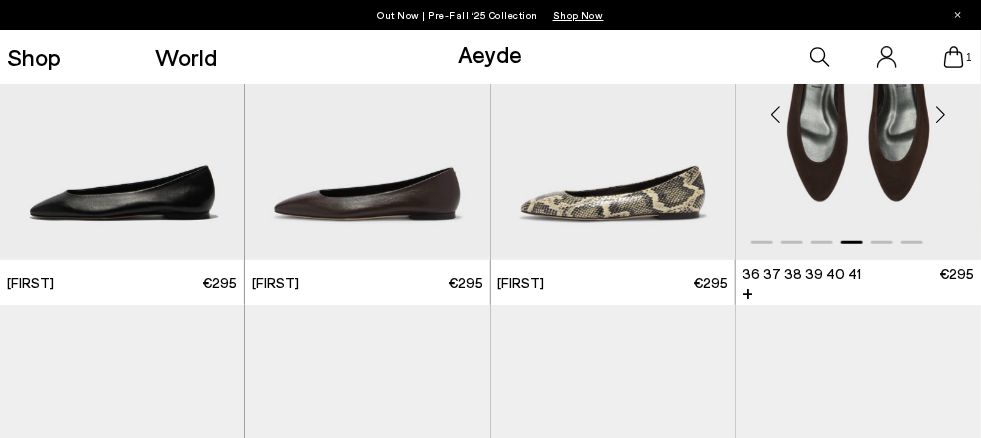 click at bounding box center [941, 115] 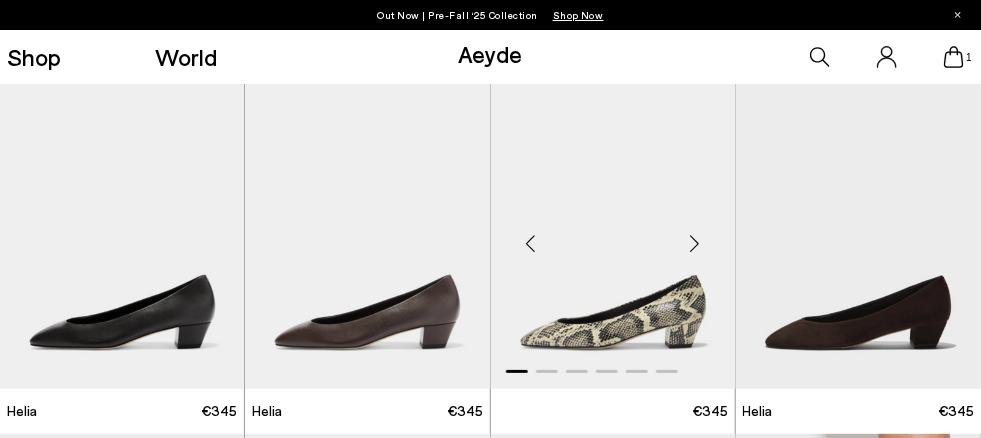 scroll, scrollTop: 0, scrollLeft: 0, axis: both 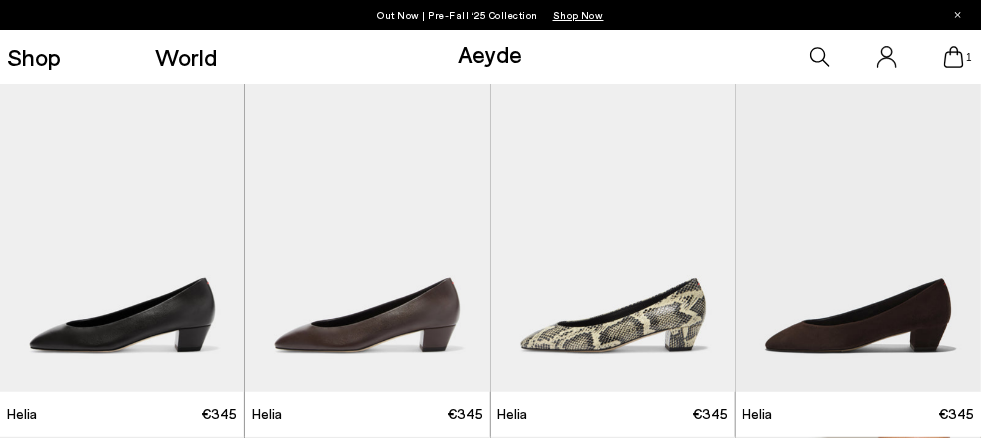 click 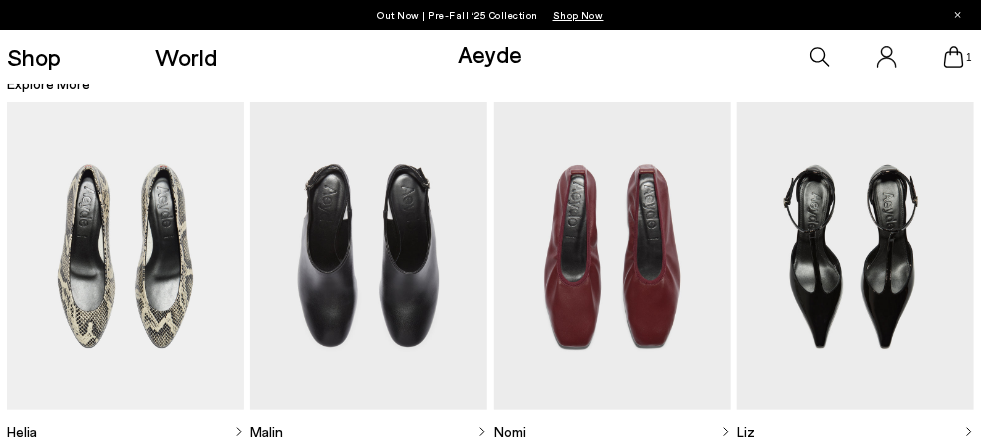 scroll, scrollTop: 400, scrollLeft: 0, axis: vertical 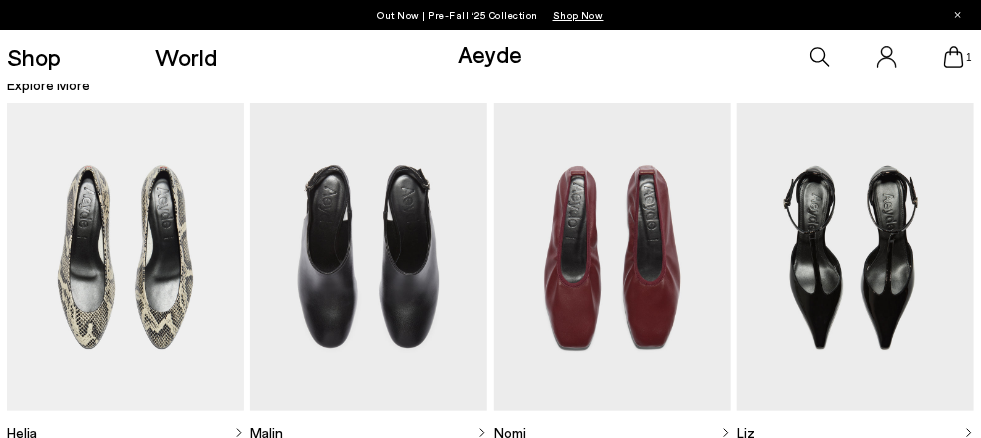 click at bounding box center (368, 257) 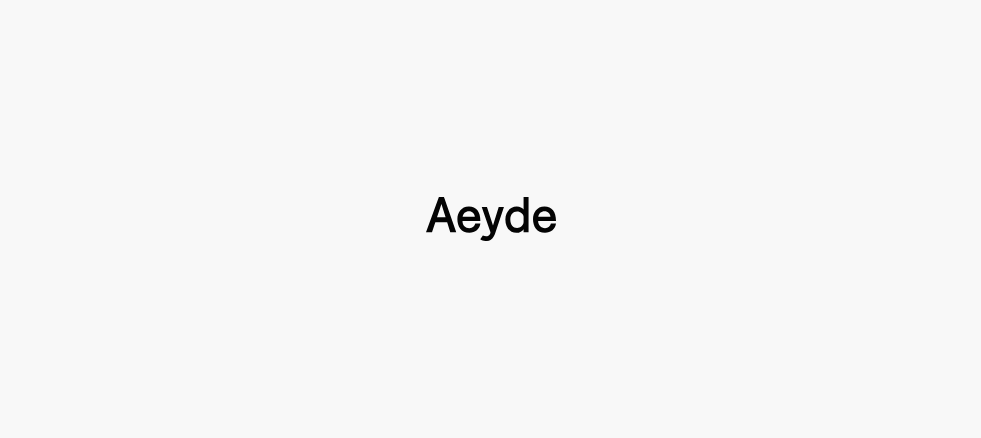 type 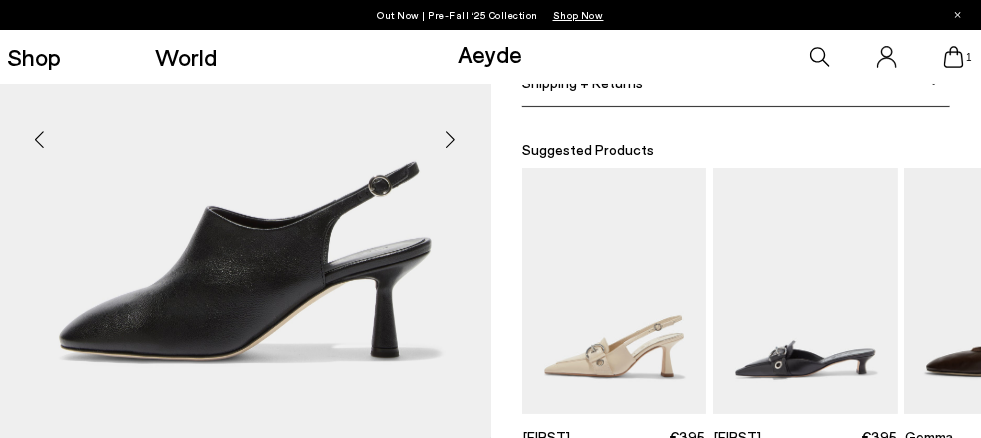 scroll, scrollTop: 500, scrollLeft: 0, axis: vertical 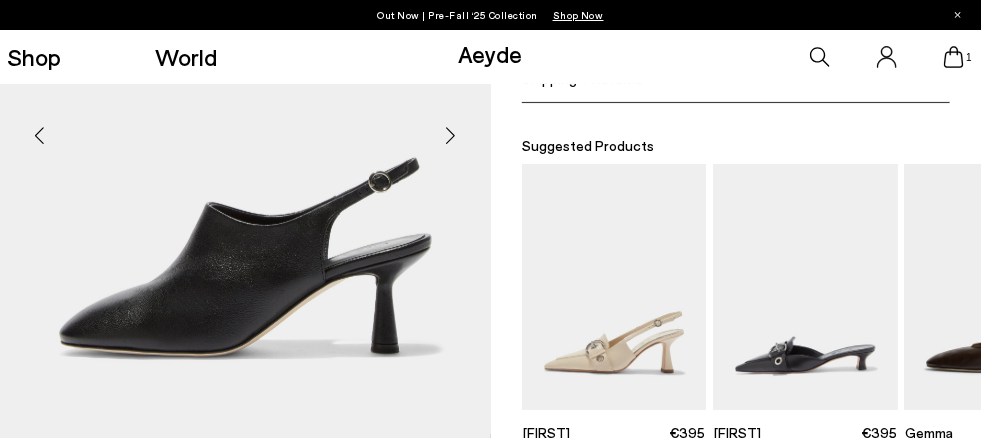 click at bounding box center (451, 136) 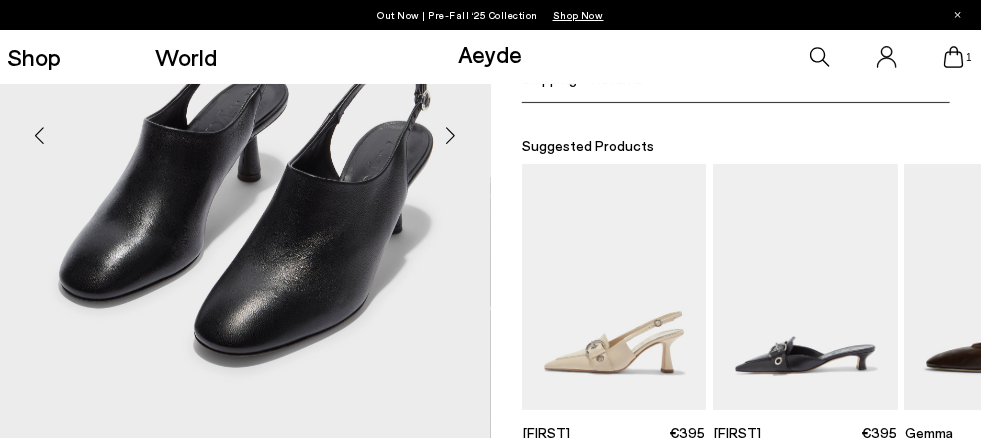 click at bounding box center (451, 136) 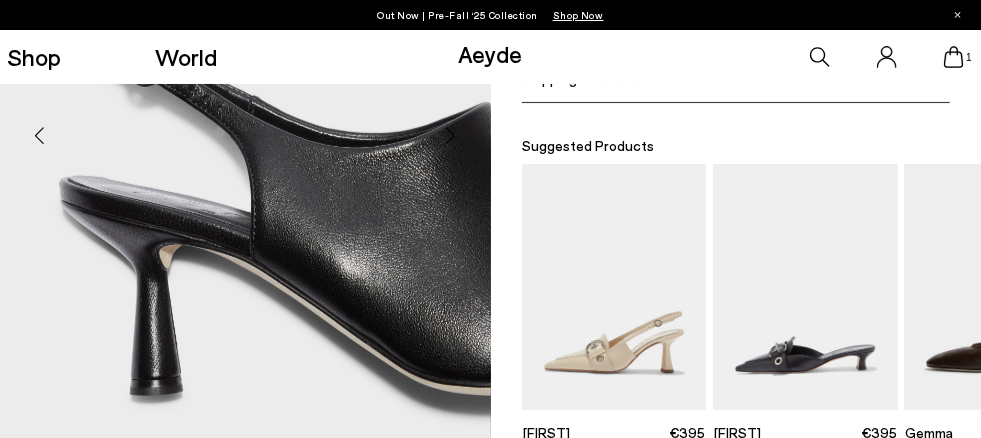 click at bounding box center [451, 136] 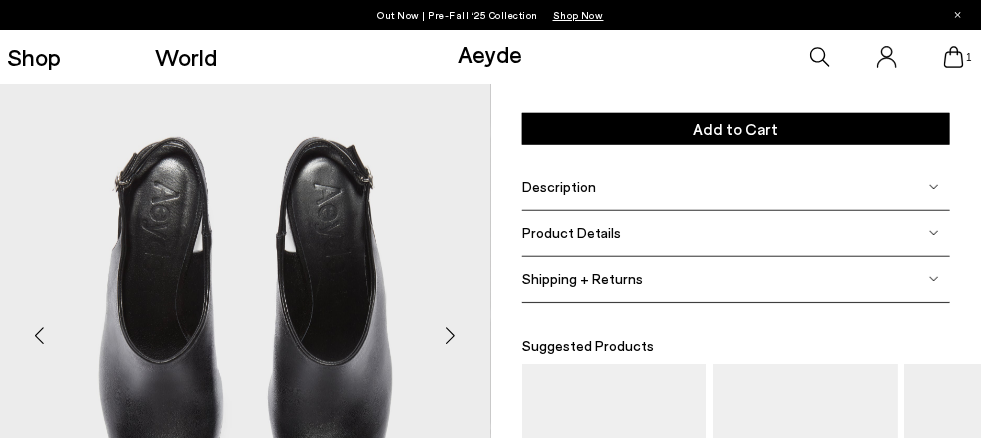 scroll, scrollTop: 0, scrollLeft: 0, axis: both 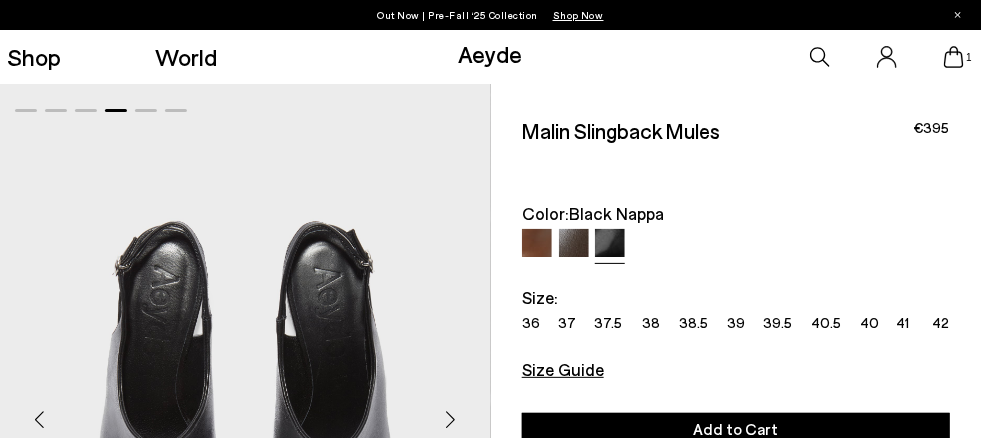 click at bounding box center [537, 244] 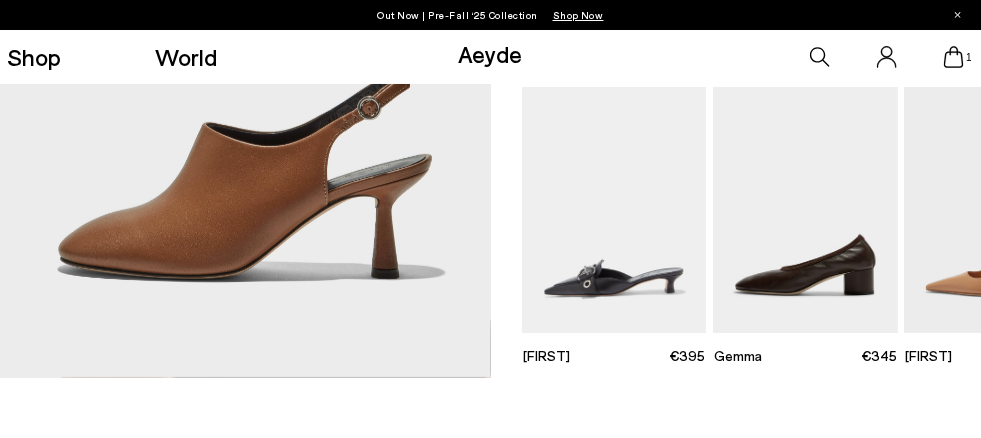 scroll, scrollTop: 600, scrollLeft: 0, axis: vertical 